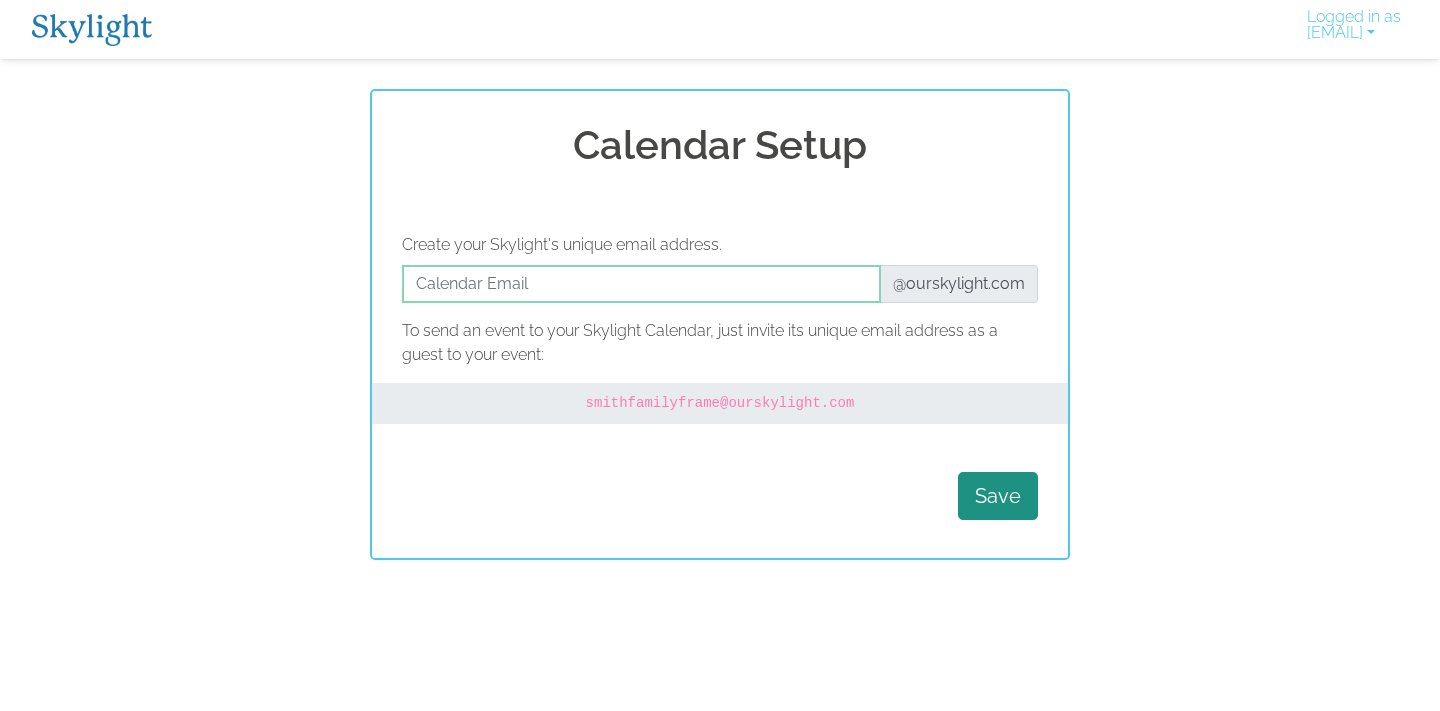 scroll, scrollTop: 0, scrollLeft: 0, axis: both 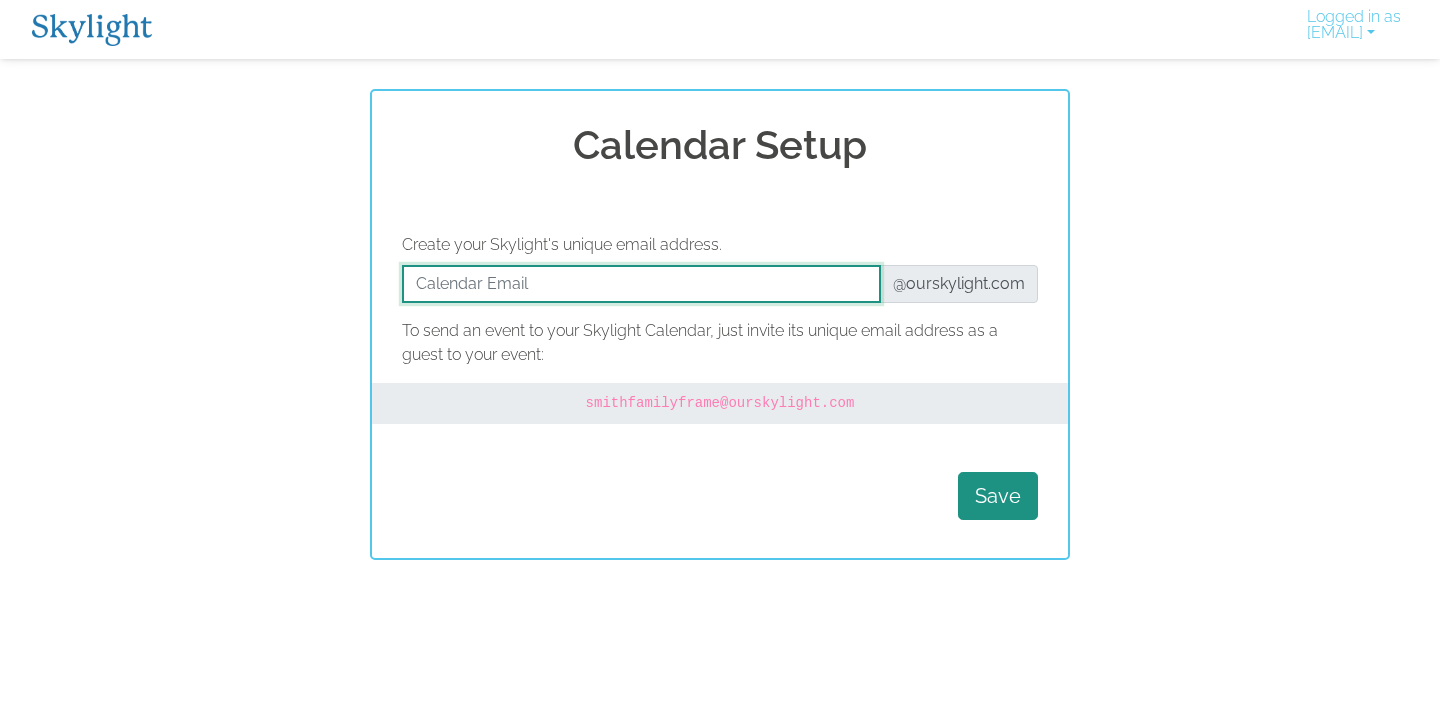 click at bounding box center (641, 284) 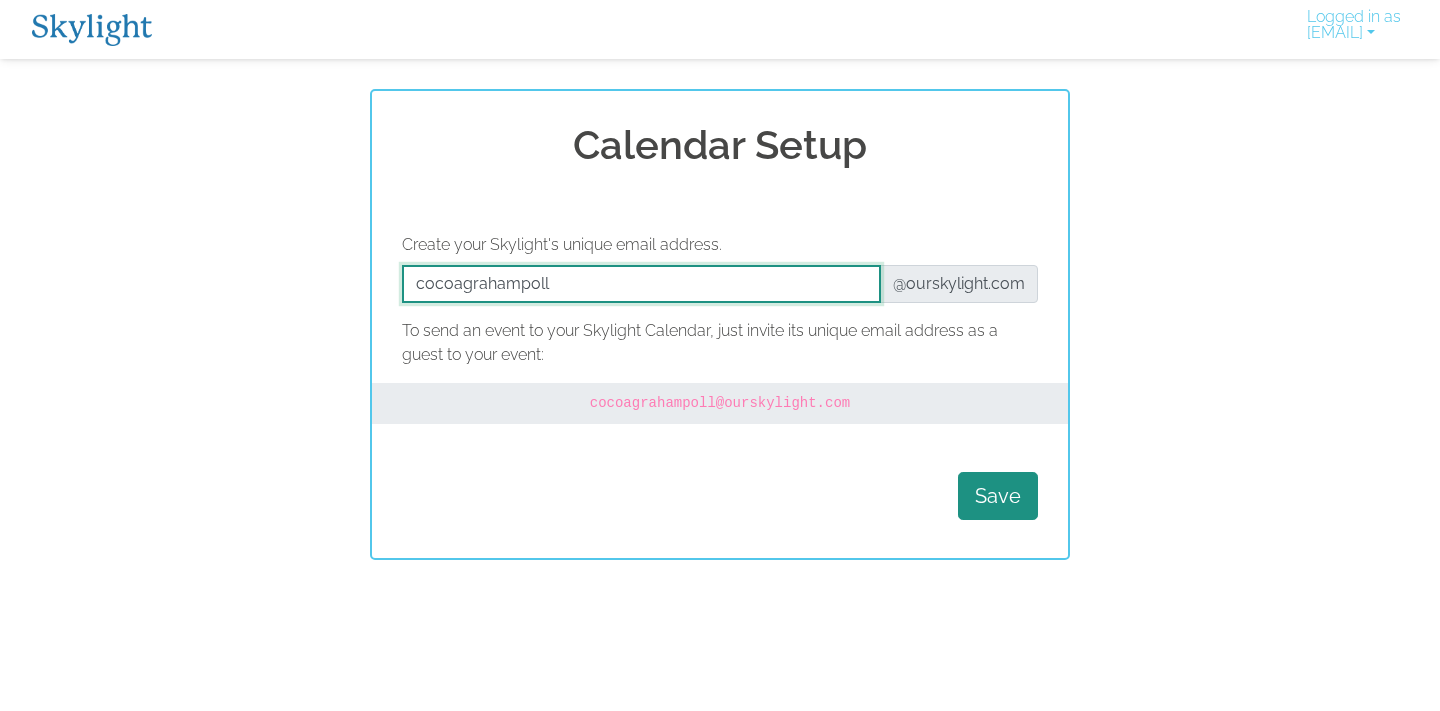 type on "cocoagrahampolly" 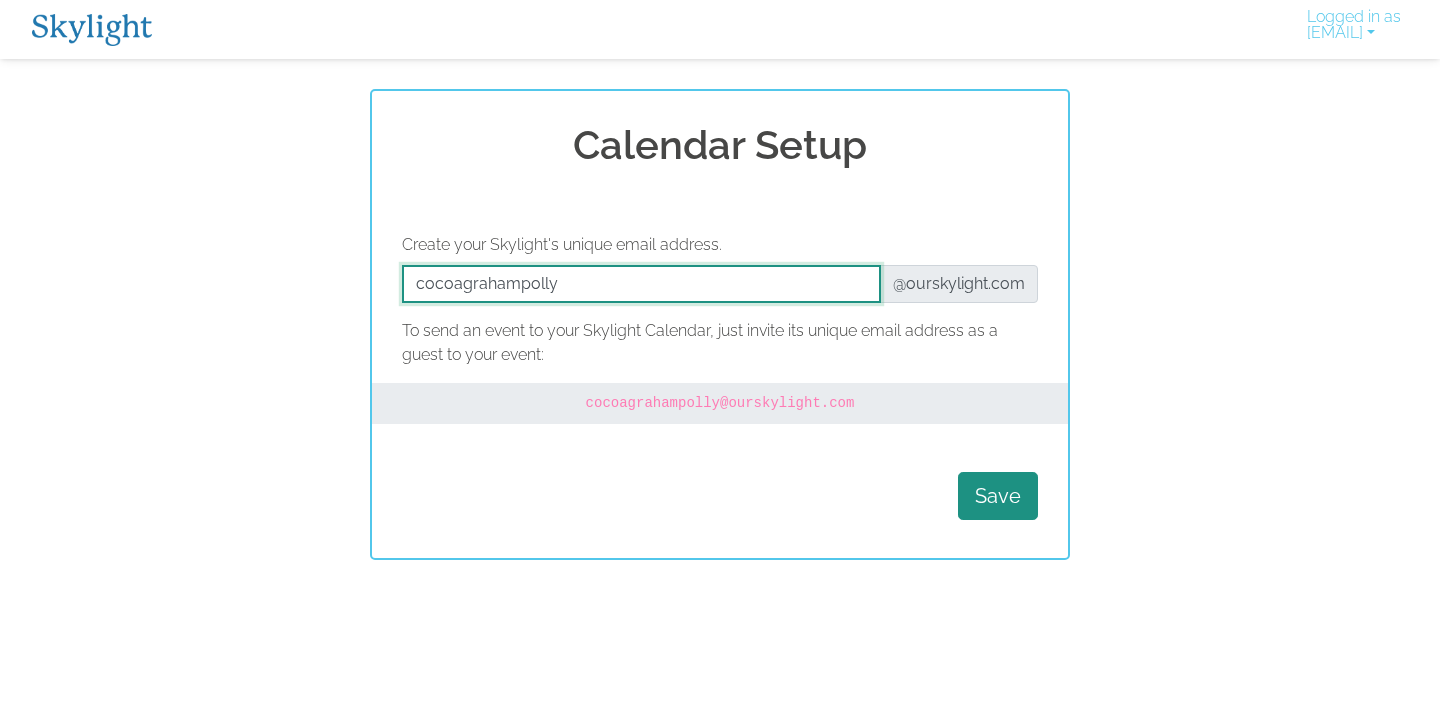 drag, startPoint x: 572, startPoint y: 291, endPoint x: 283, endPoint y: 286, distance: 289.04324 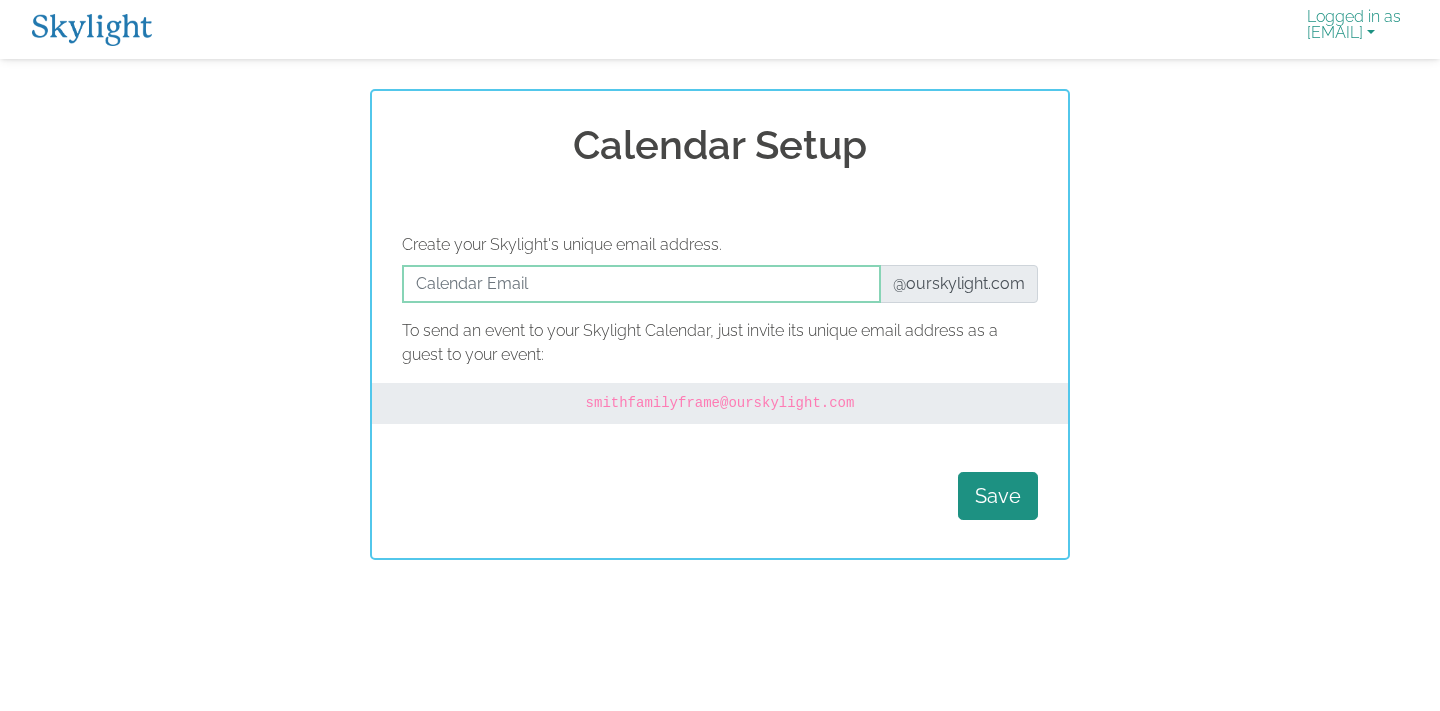 click on "Logged in as rachelncullen@gmail.com" at bounding box center (1354, 29) 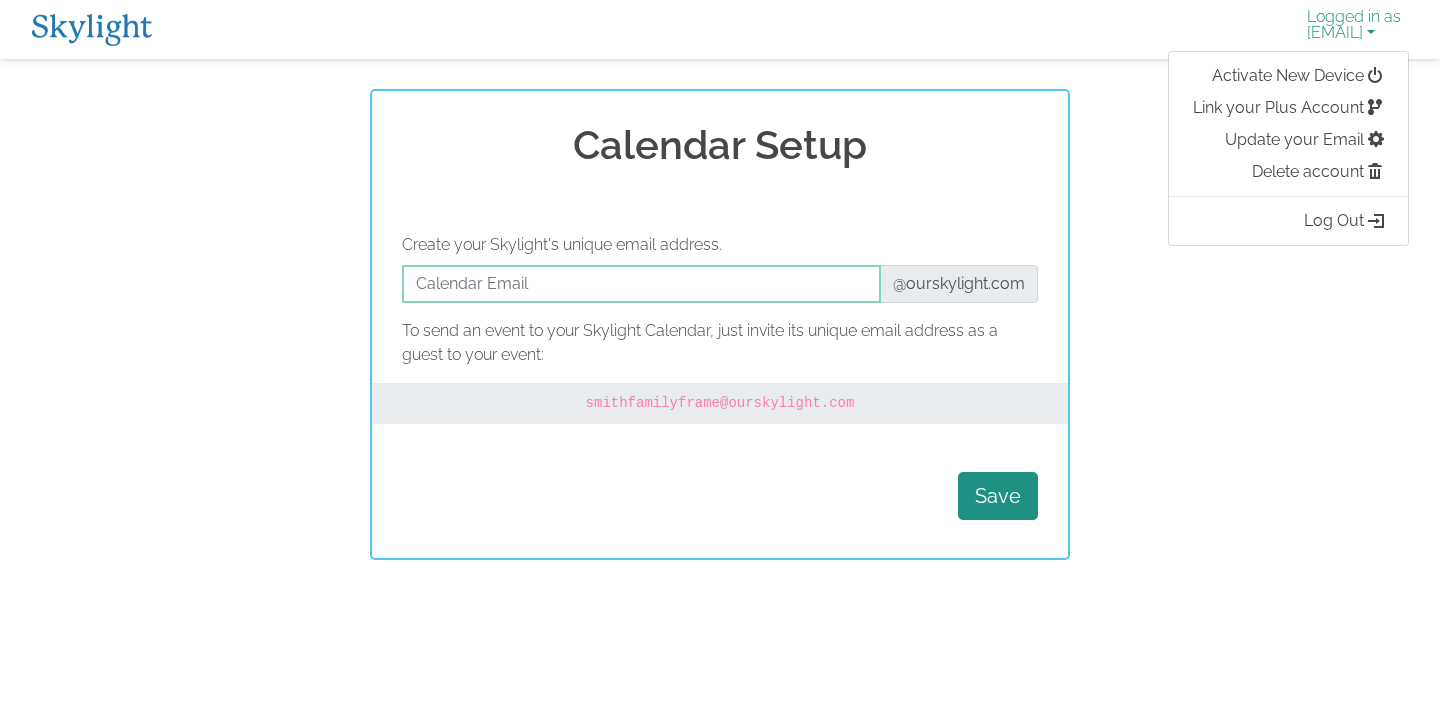 click on "Logged in as rachelncullen@gmail.com" at bounding box center (1354, 29) 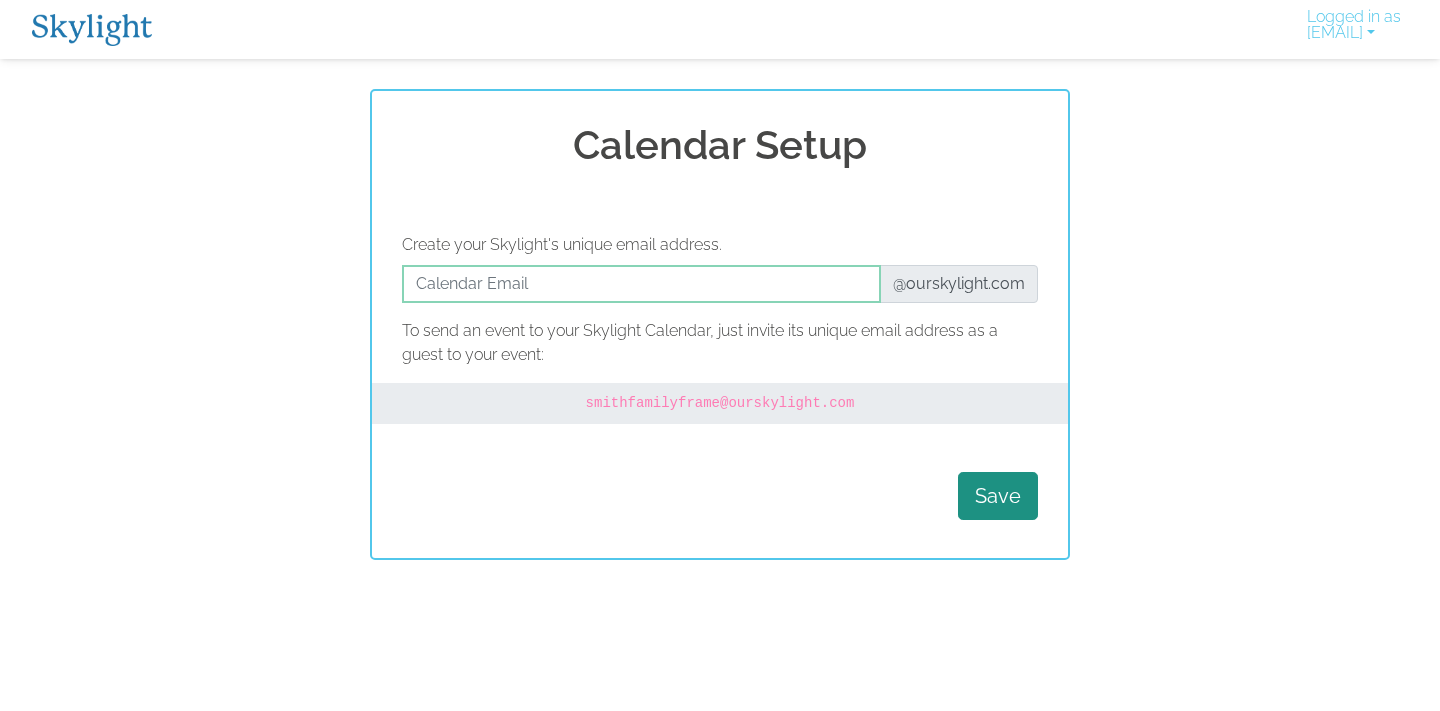 click on "Calendar Setup Create your Skylight's unique email address.   @ourskylight.com To send an event to your Skylight Calendar, just invite its unique email address as a guest to your event: smithfamilyframe @ourskylight.com Save" at bounding box center [720, 324] 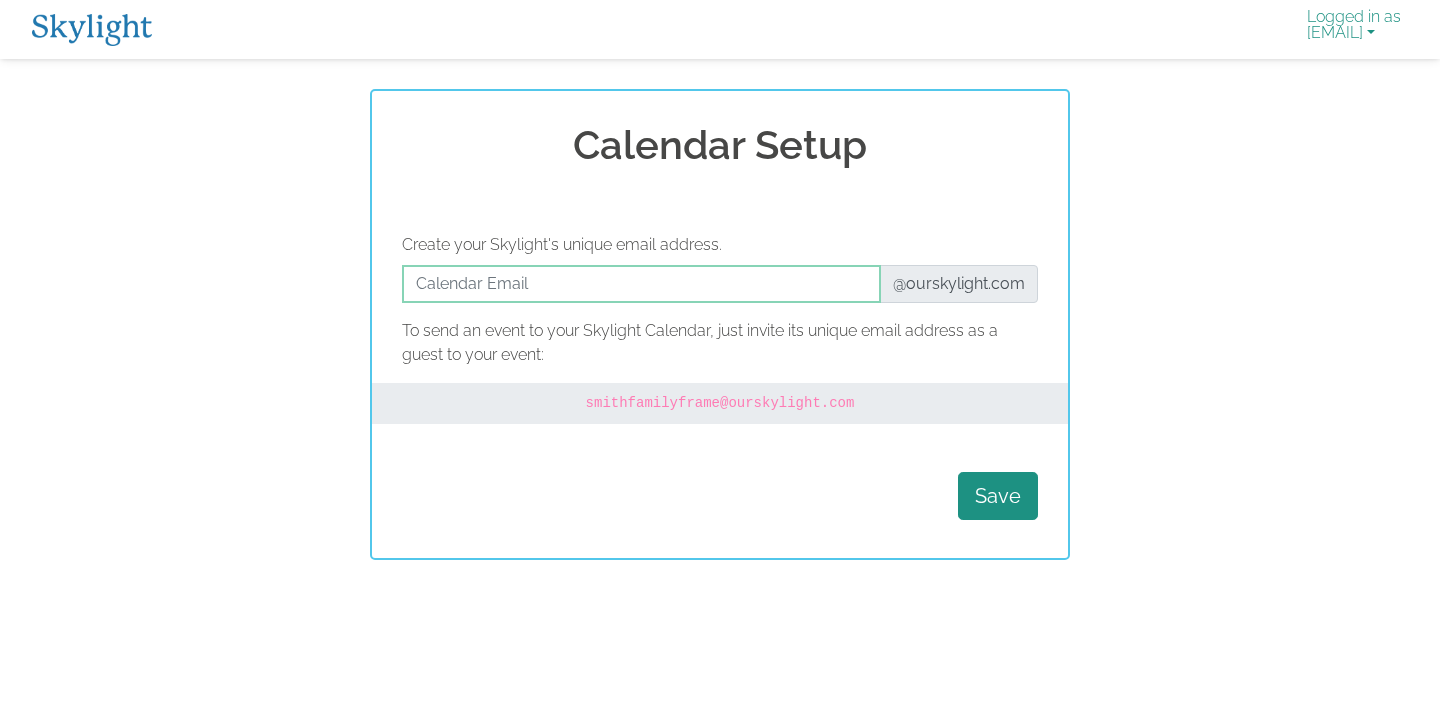 click on "Logged in as rachelncullen@gmail.com" at bounding box center [1354, 29] 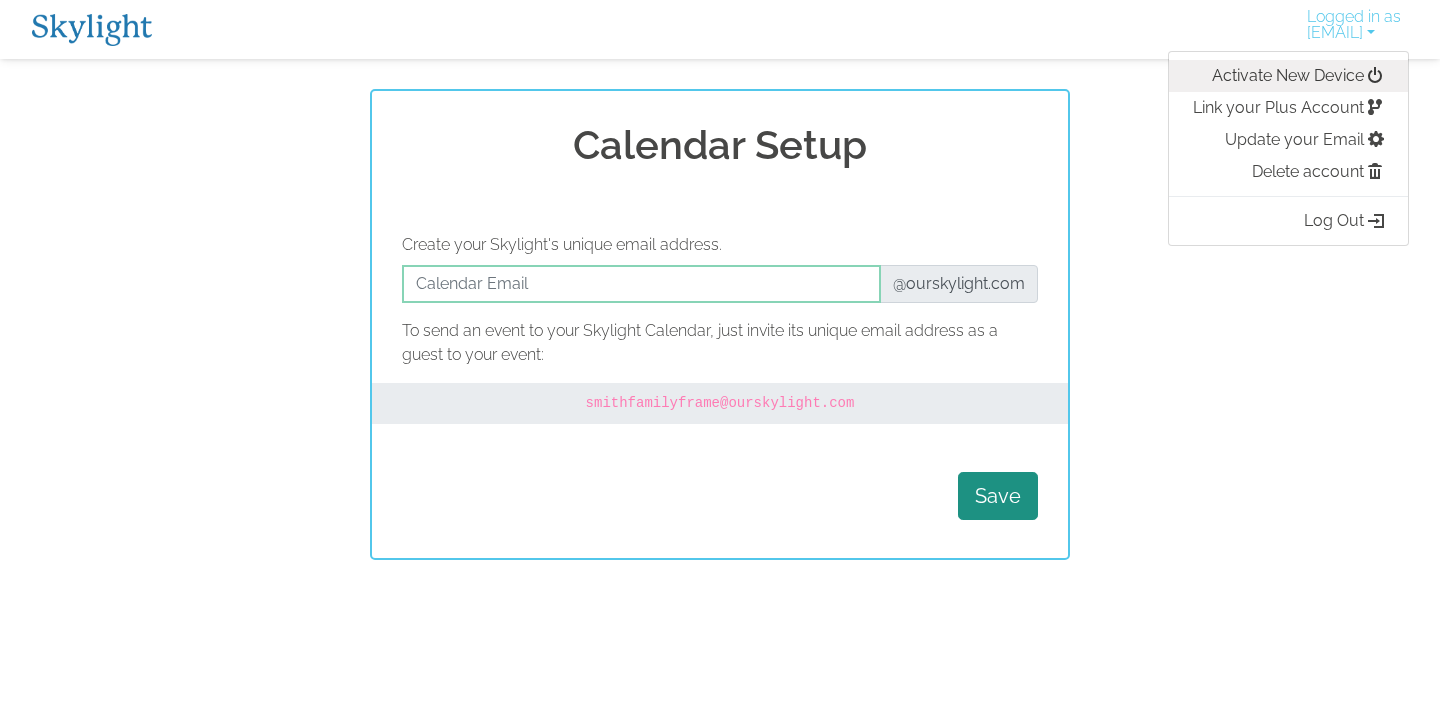 click on "Activate New Device" at bounding box center (1288, 76) 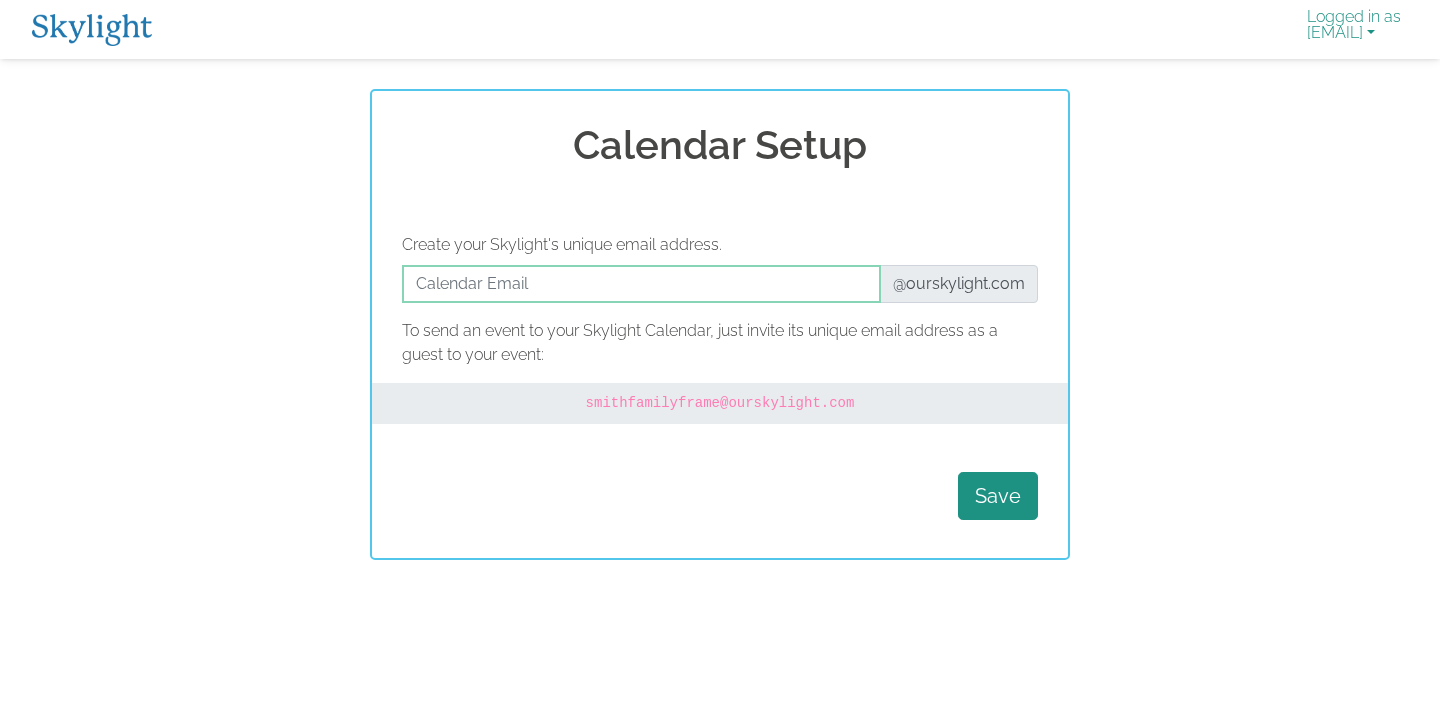 click on "Logged in as rachelncullen@gmail.com" at bounding box center (1354, 29) 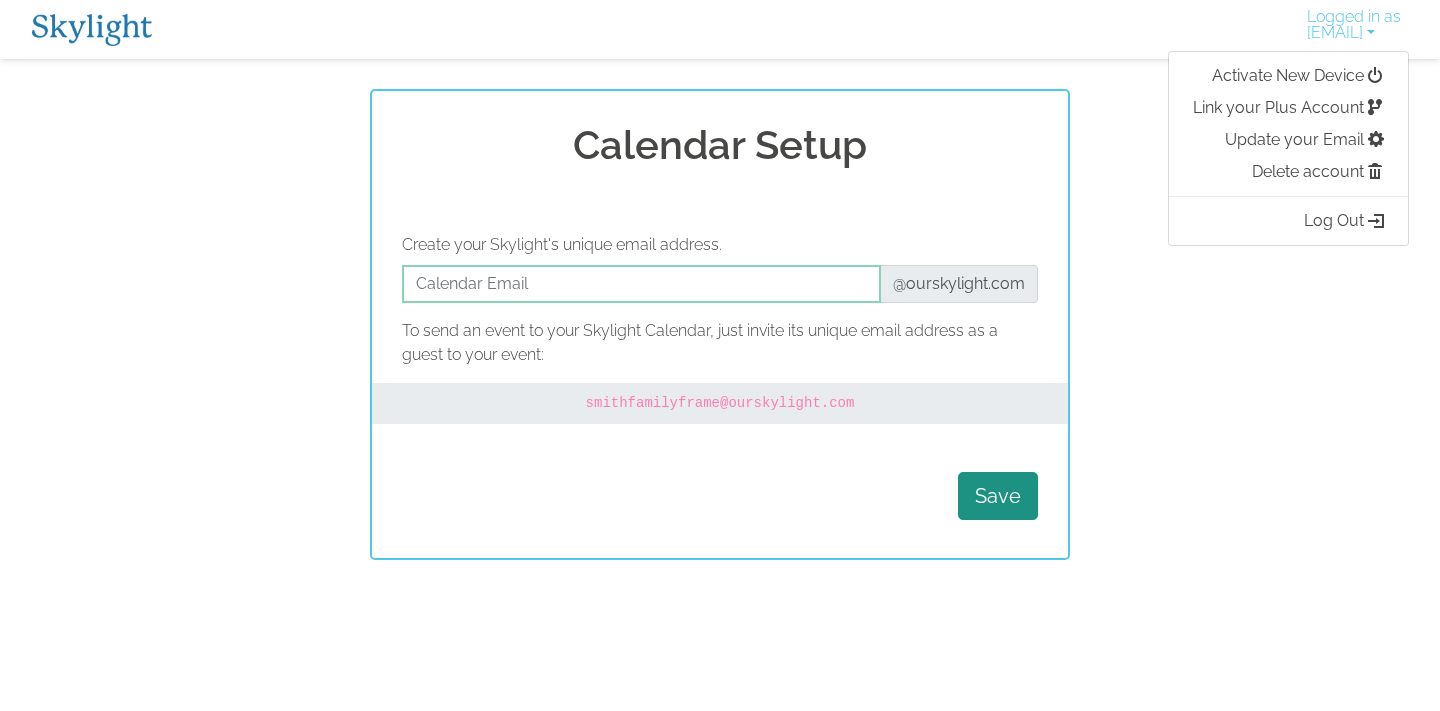 click on "Logged in as rachelncullen@gmail.com Activate New Device     Link your Plus Account     Update your Email     Delete account     Log Out" at bounding box center (720, 29) 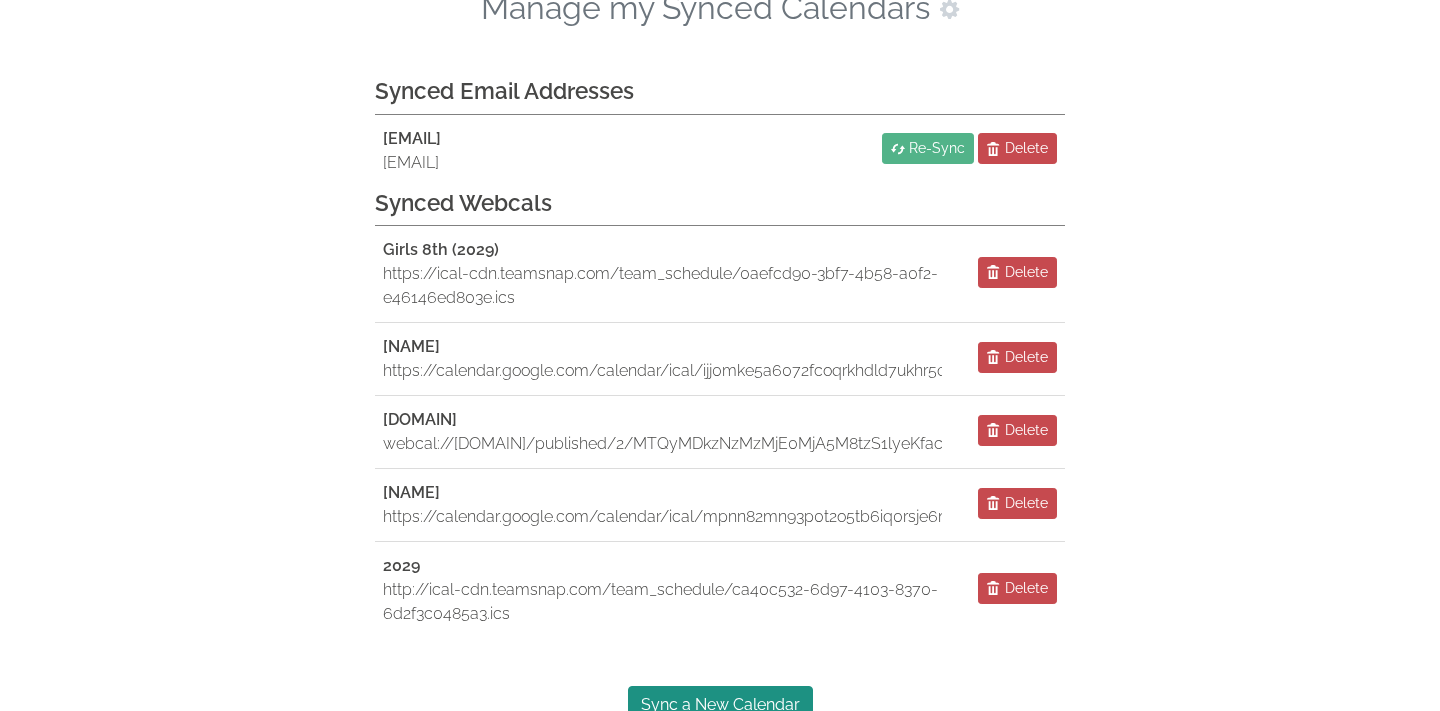 scroll, scrollTop: 186, scrollLeft: 0, axis: vertical 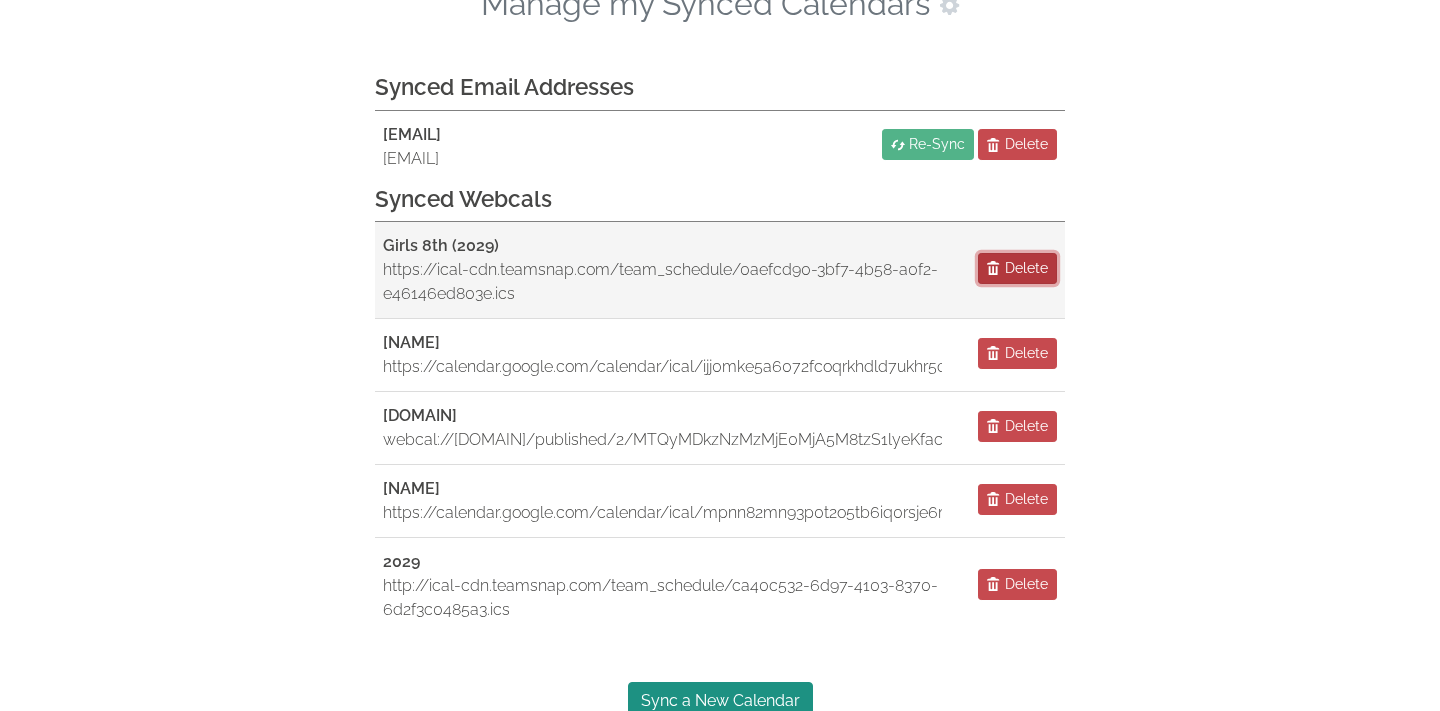 click on "Delete" at bounding box center [1017, 268] 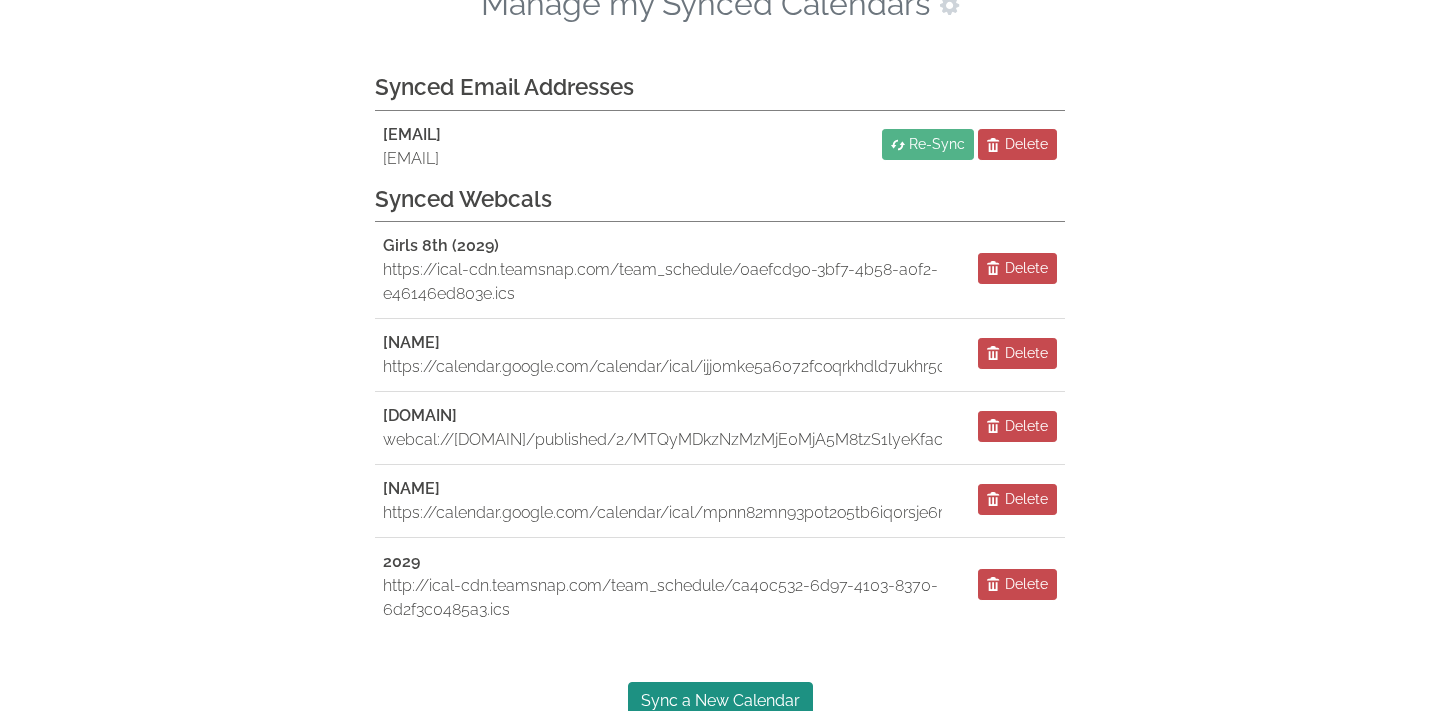 scroll, scrollTop: 122, scrollLeft: 0, axis: vertical 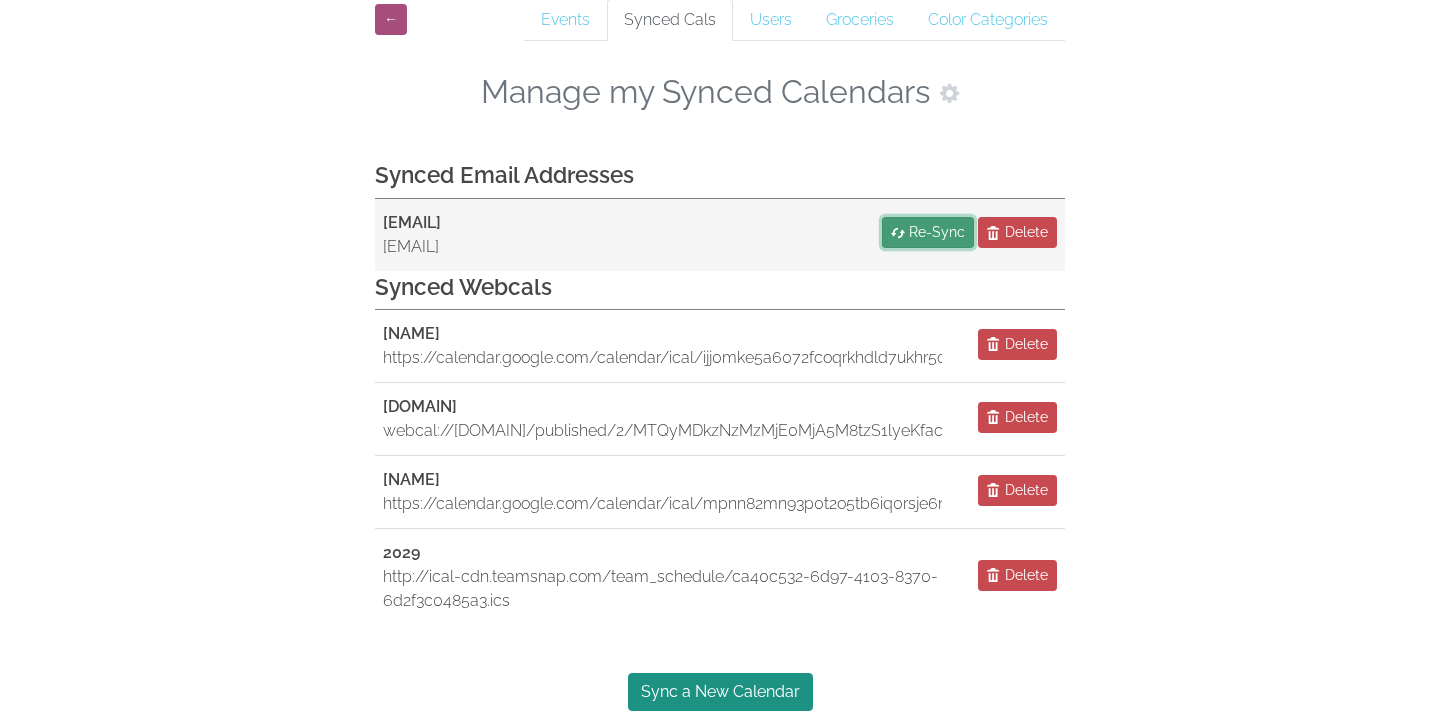 click on "Re-Sync" at bounding box center [937, 232] 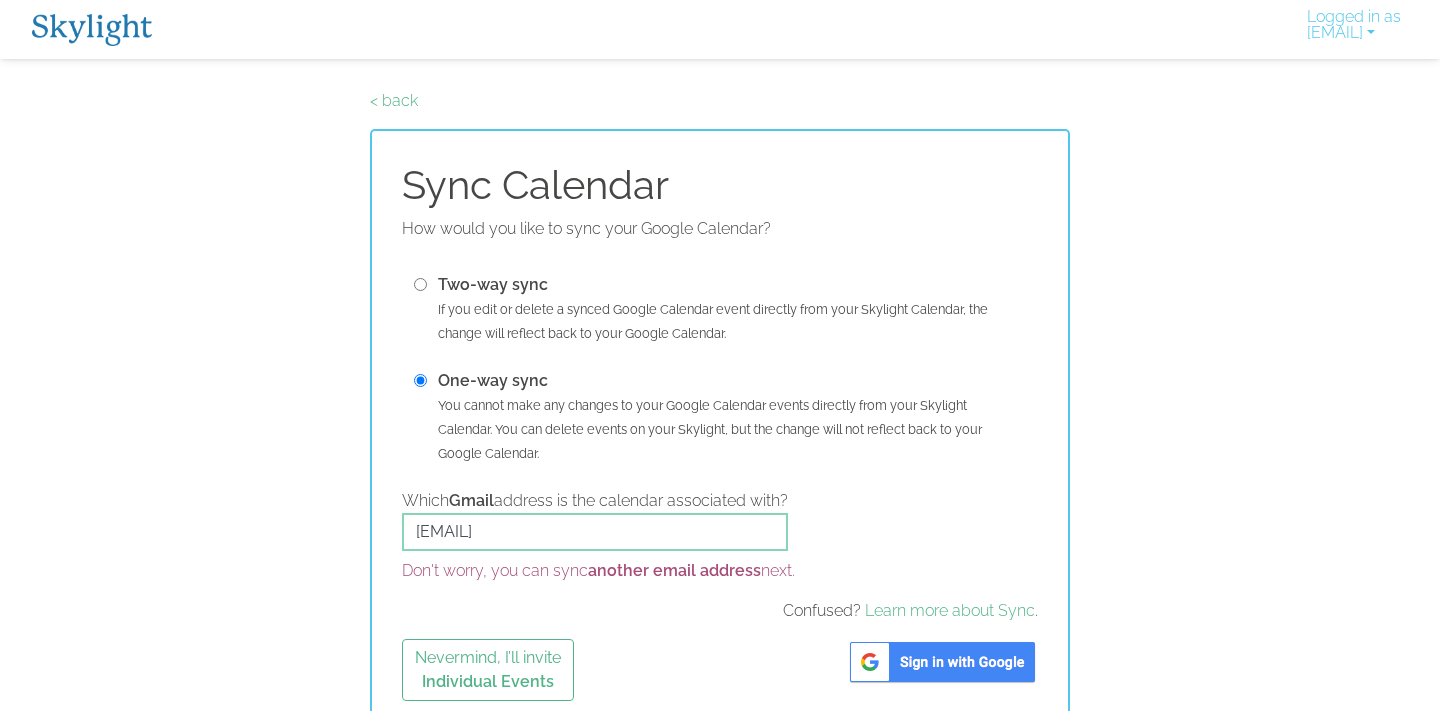 scroll, scrollTop: 22, scrollLeft: 0, axis: vertical 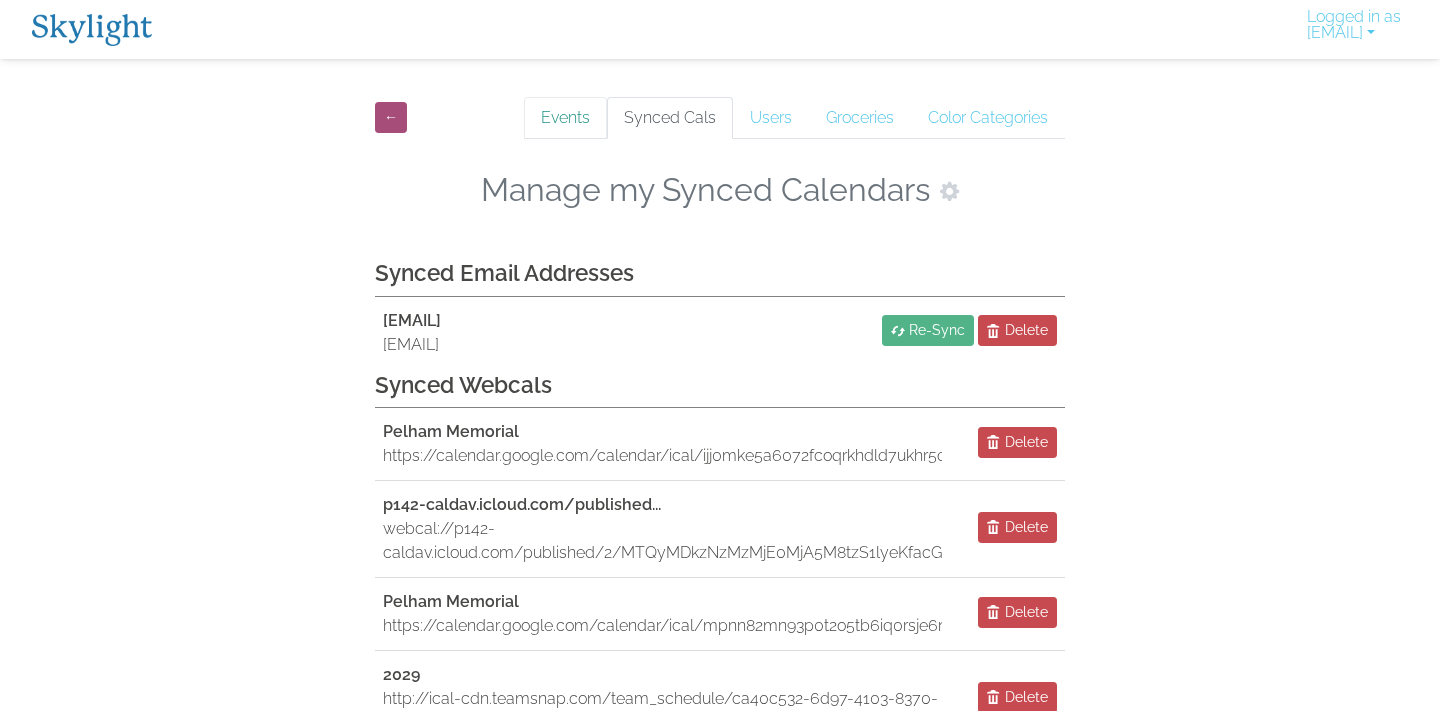 click on "Events" at bounding box center [565, 118] 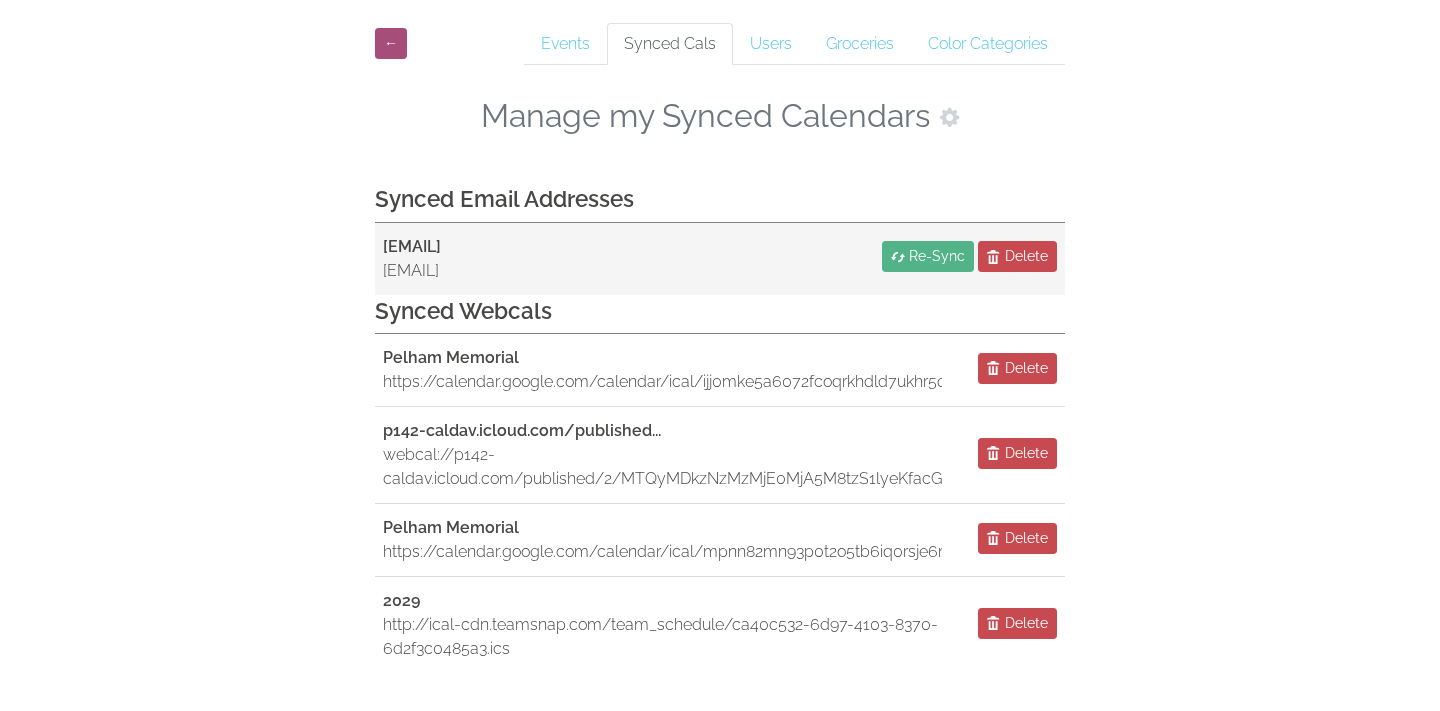 scroll, scrollTop: 122, scrollLeft: 0, axis: vertical 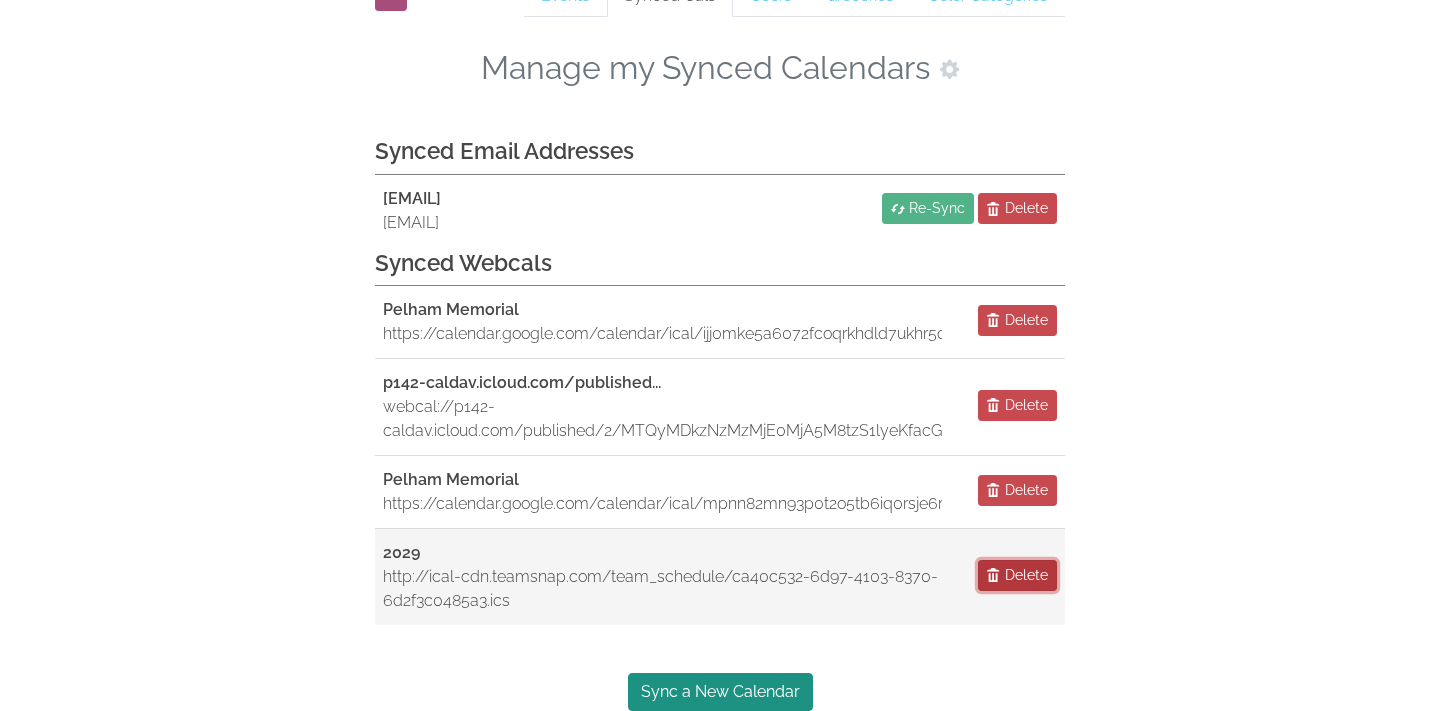 click on "Delete" at bounding box center [1017, 575] 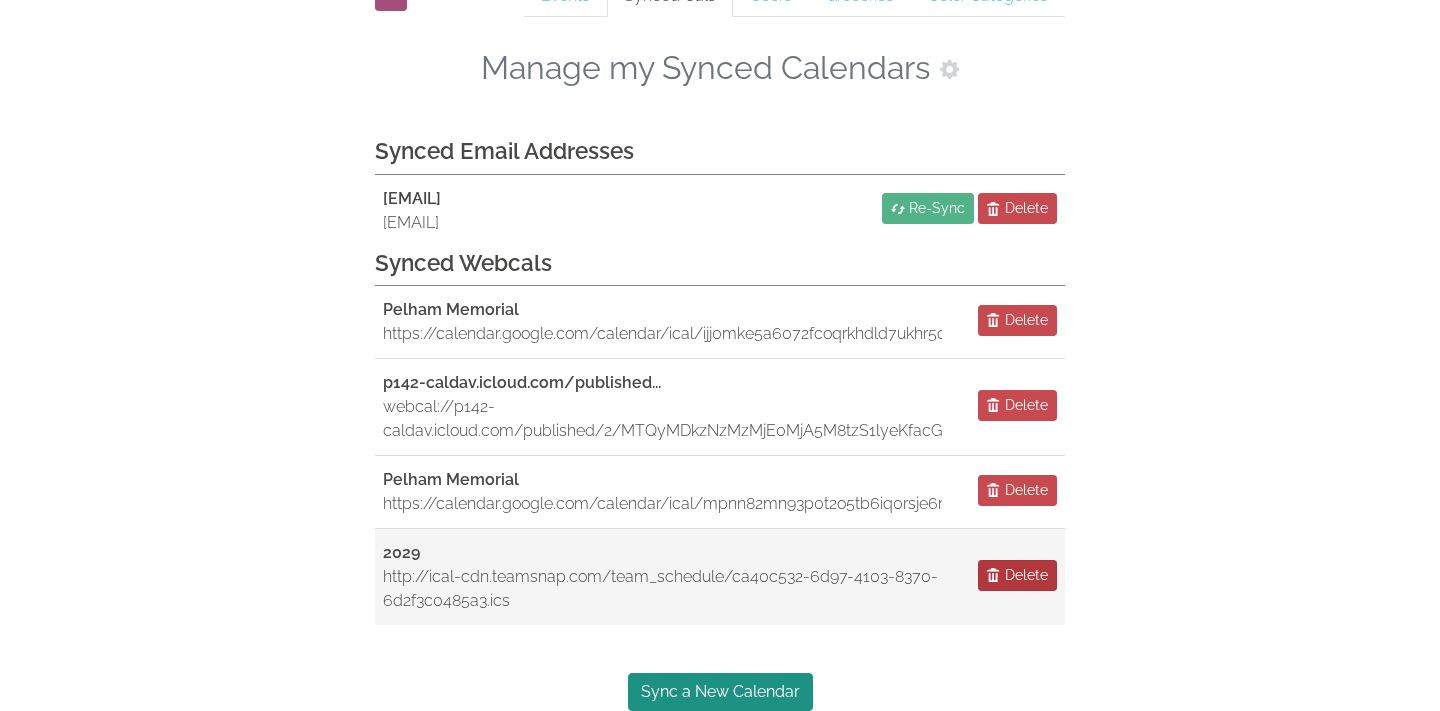 scroll, scrollTop: 25, scrollLeft: 0, axis: vertical 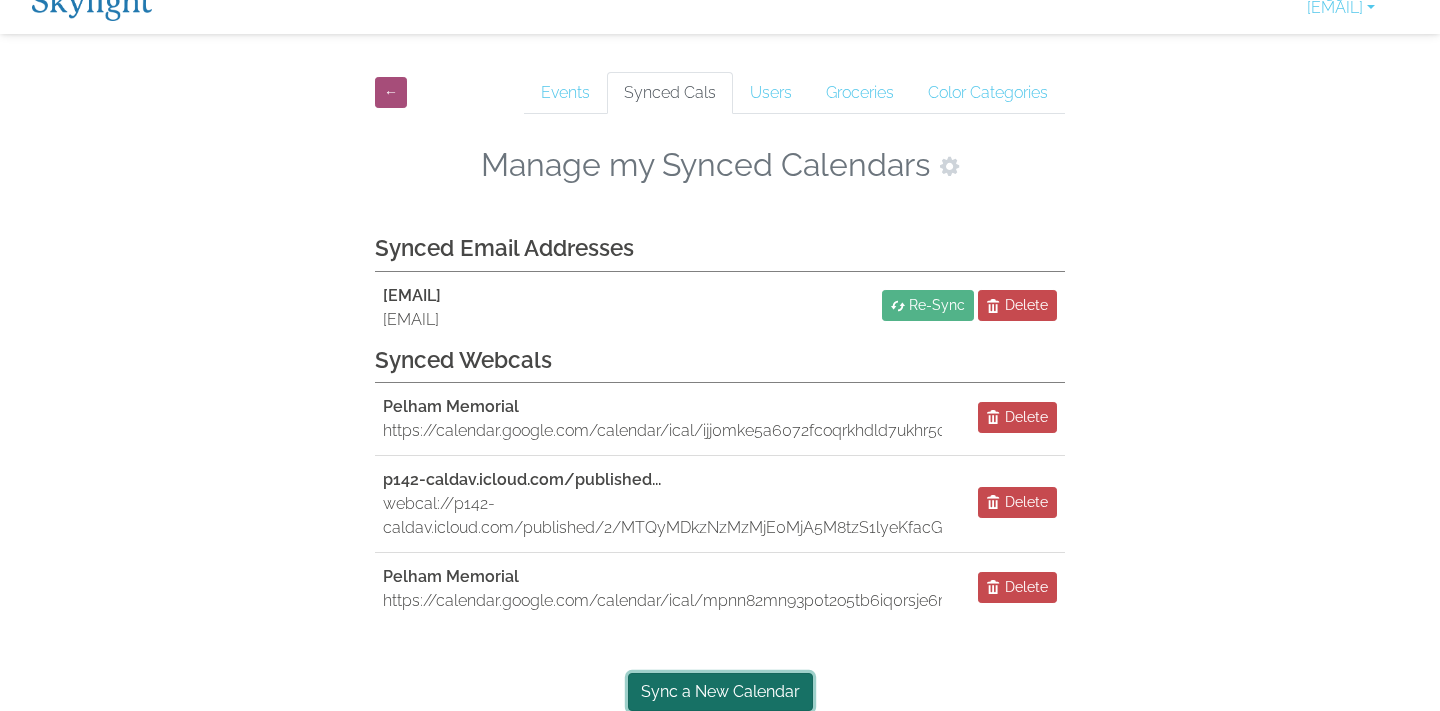 click on "Sync a New Calendar" at bounding box center (720, 692) 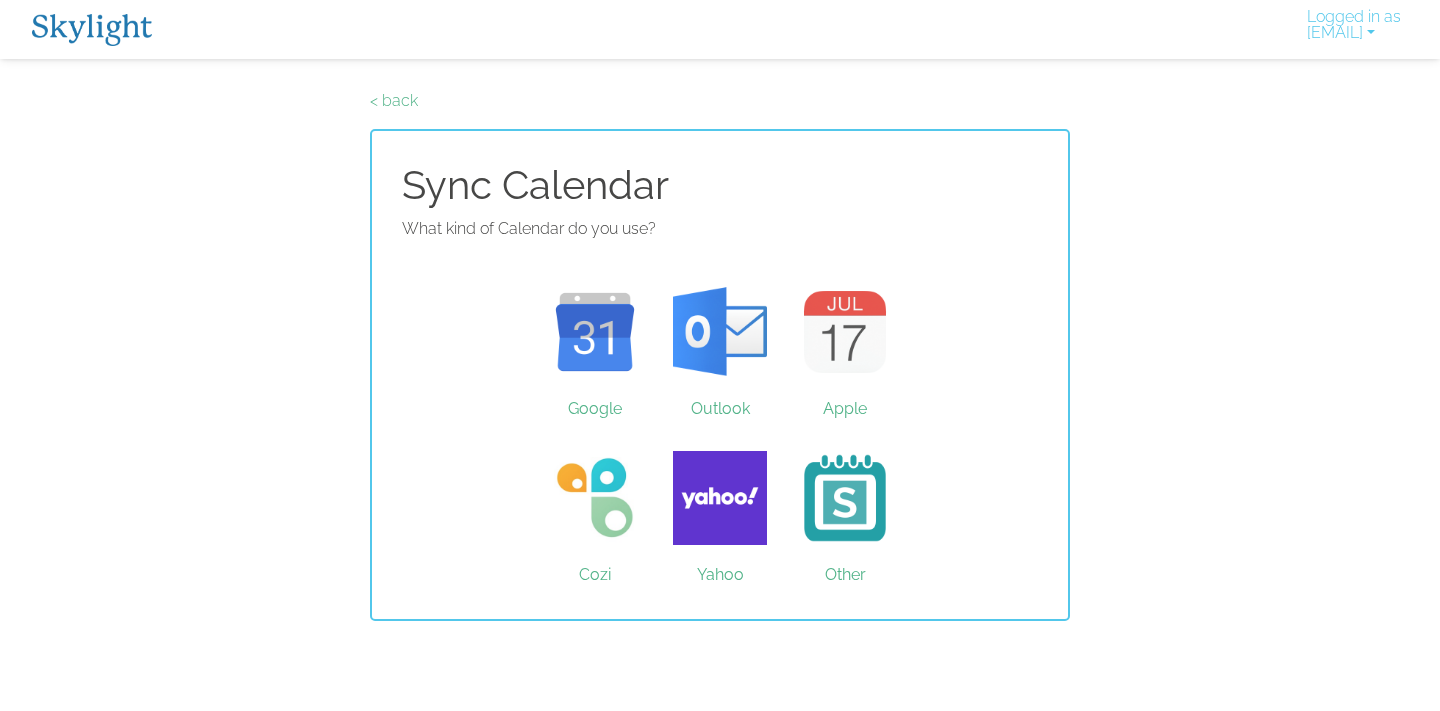 scroll, scrollTop: 0, scrollLeft: 0, axis: both 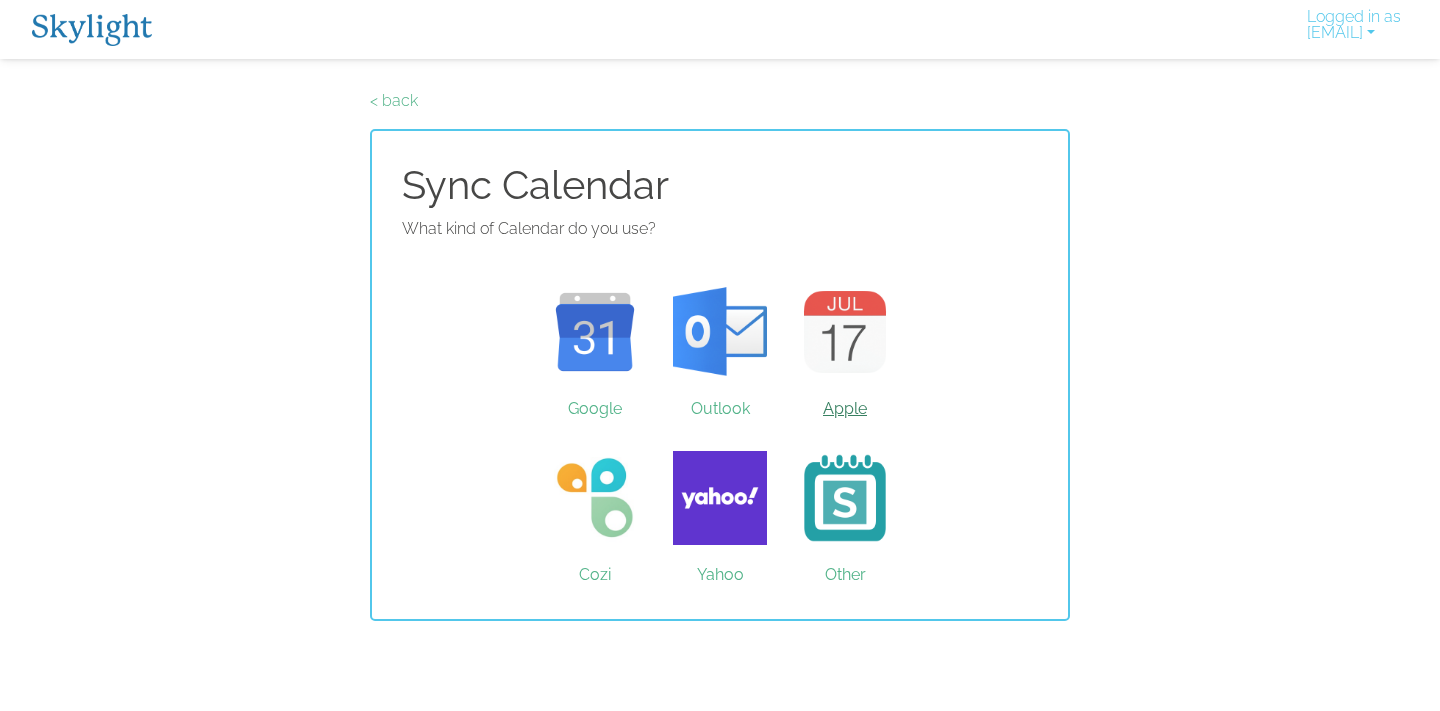 click on "Apple" at bounding box center [845, 332] 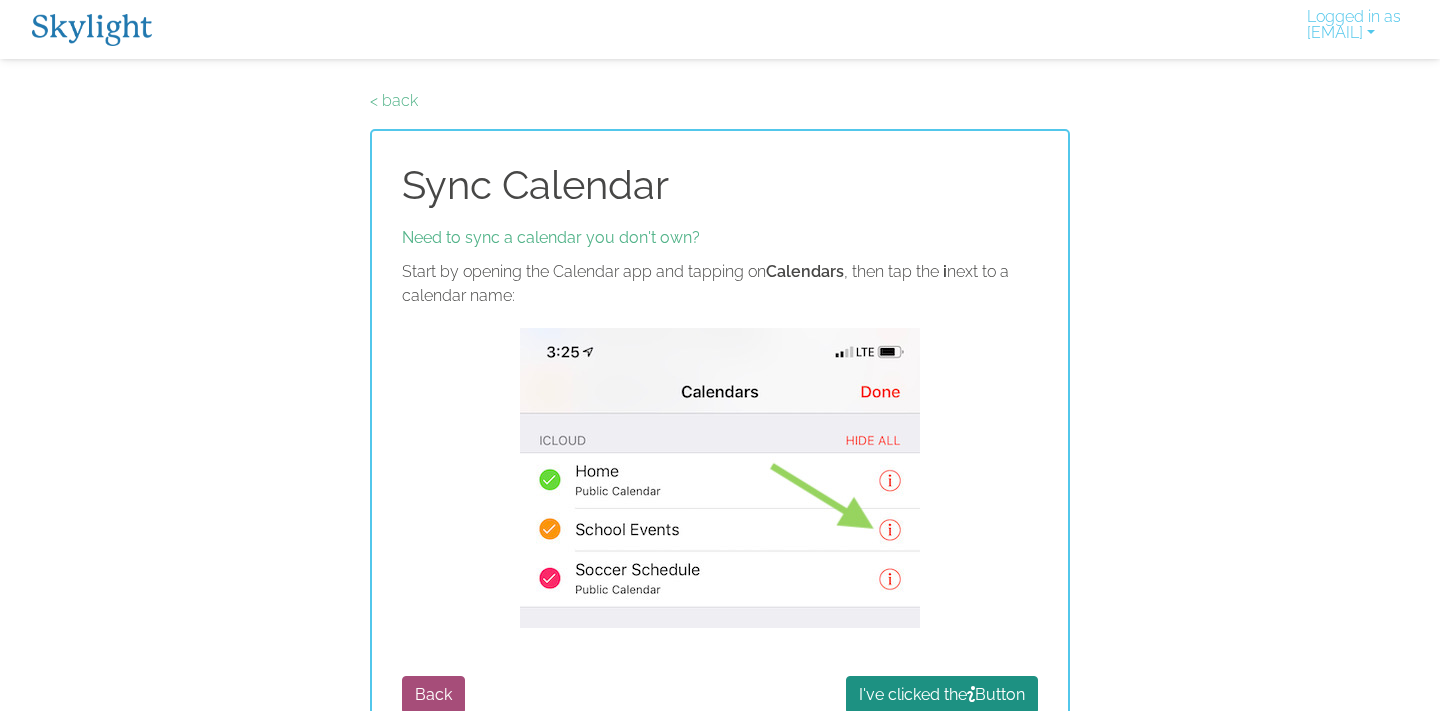 scroll, scrollTop: 43, scrollLeft: 0, axis: vertical 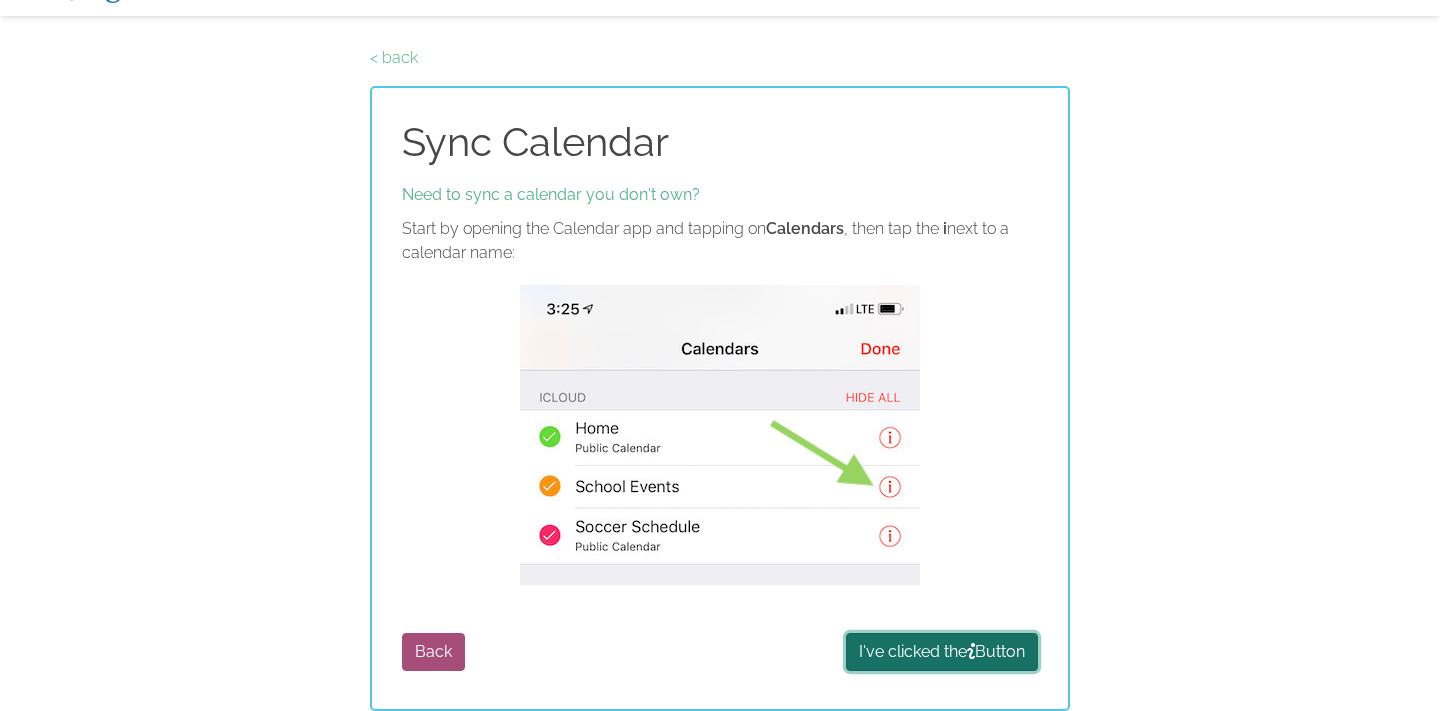 click on "I've clicked the   Button" at bounding box center (942, 652) 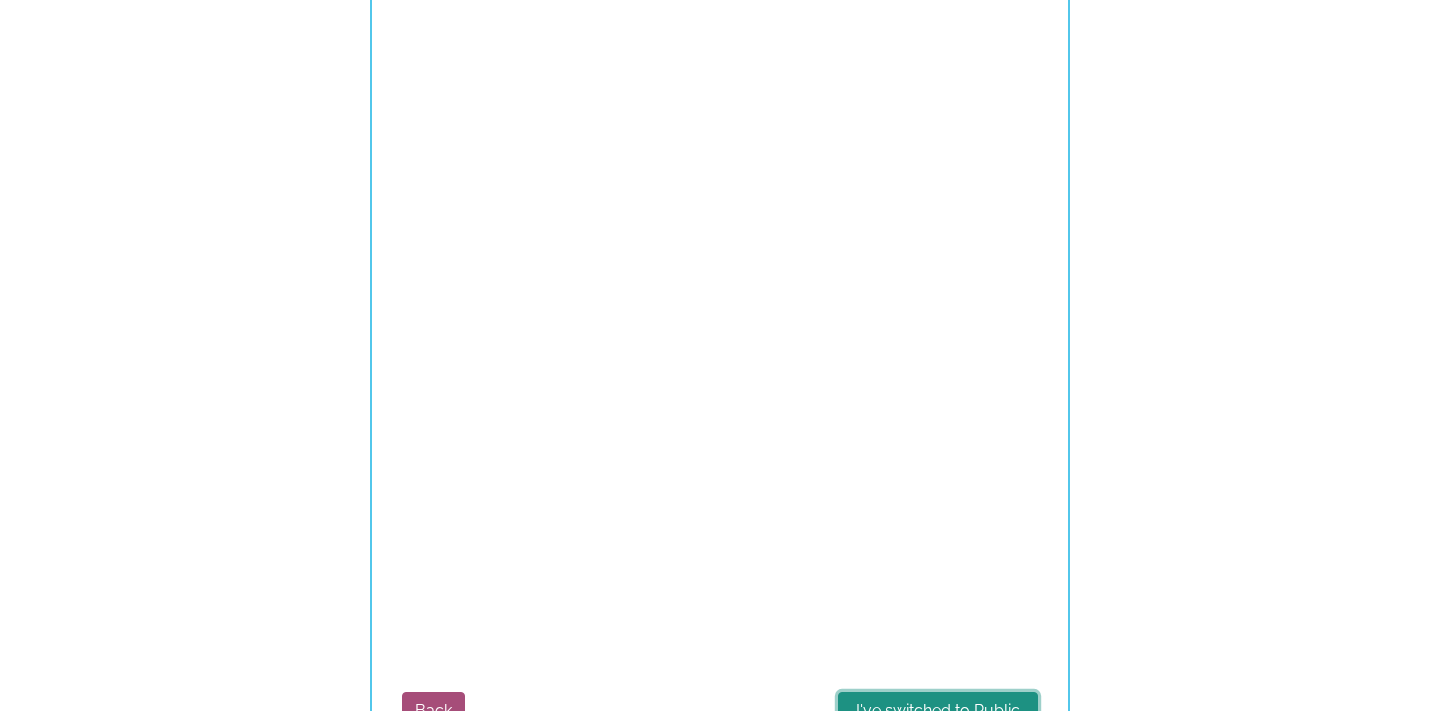 scroll, scrollTop: 566, scrollLeft: 0, axis: vertical 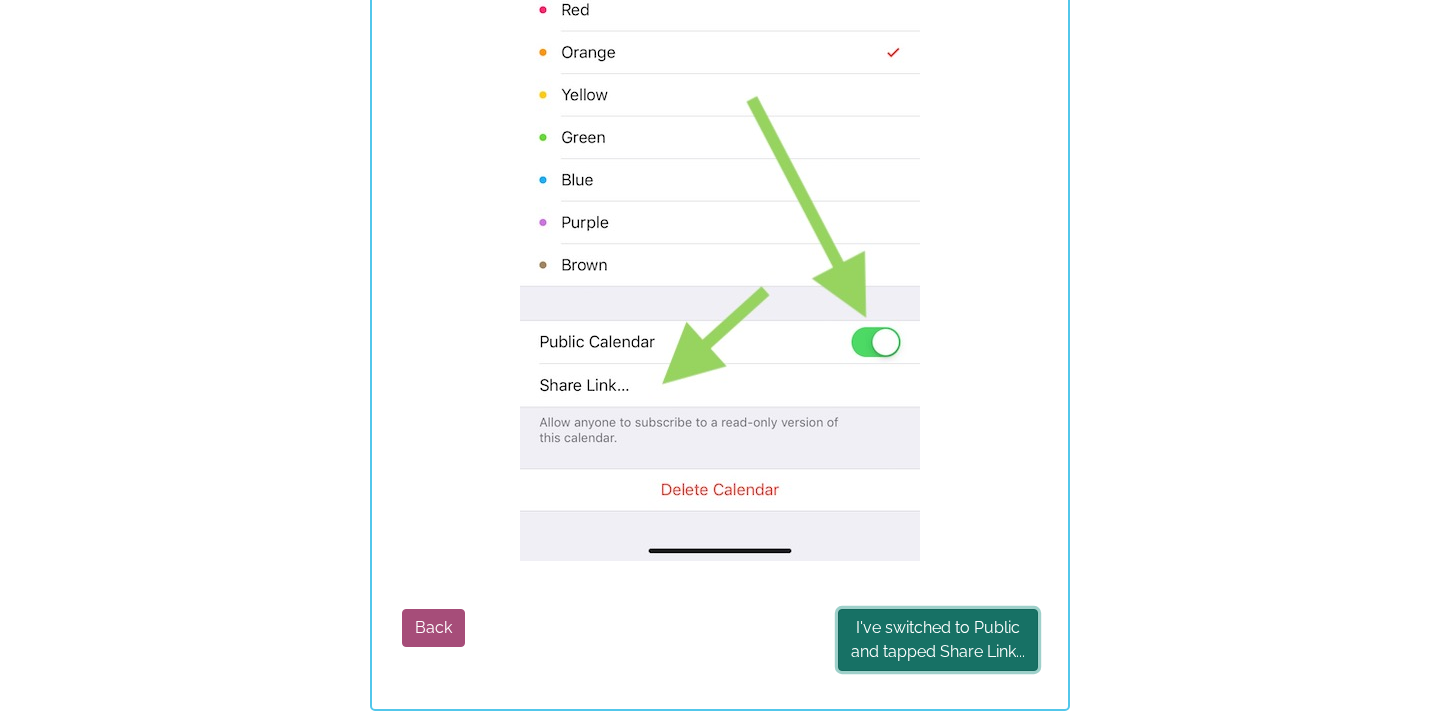 click on "I've switched to Public and tapped Share Link..." at bounding box center (938, 640) 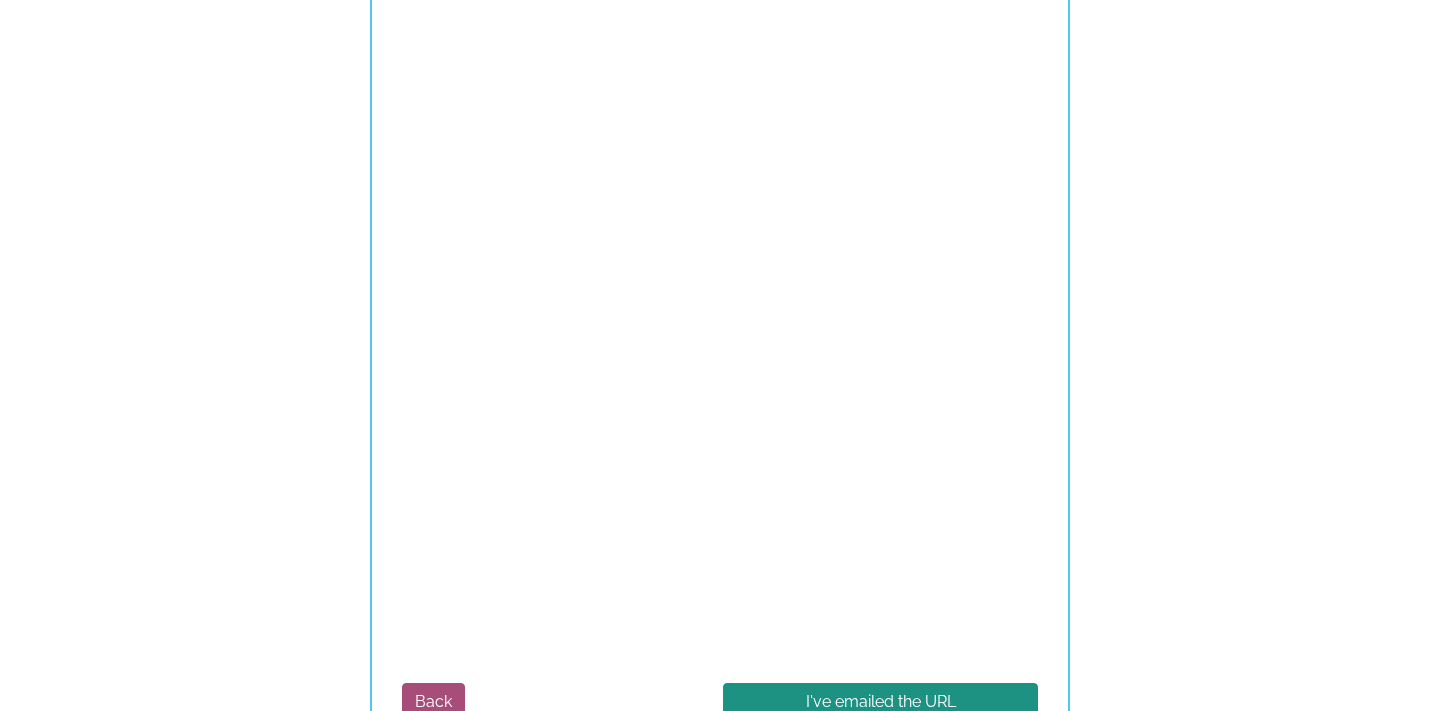 scroll, scrollTop: 1246, scrollLeft: 0, axis: vertical 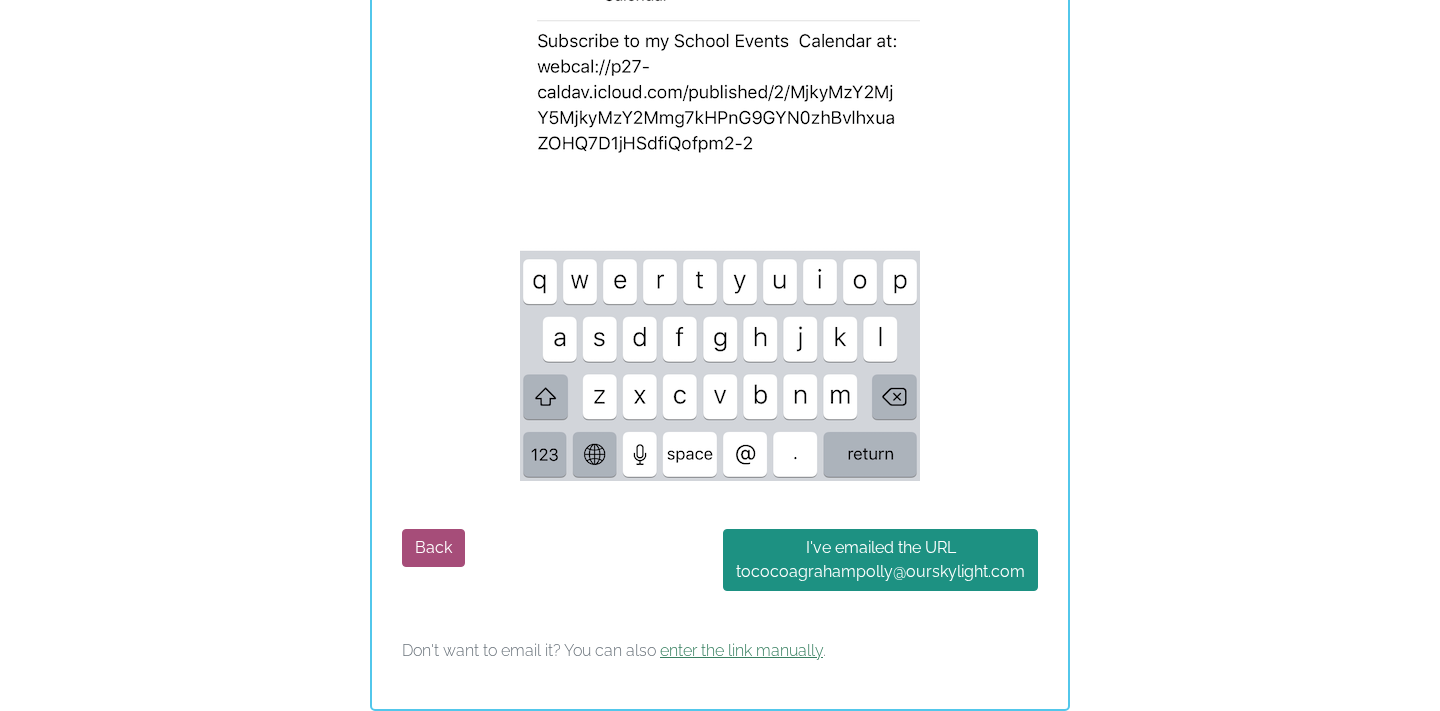 click on "enter the link manually" at bounding box center (741, 650) 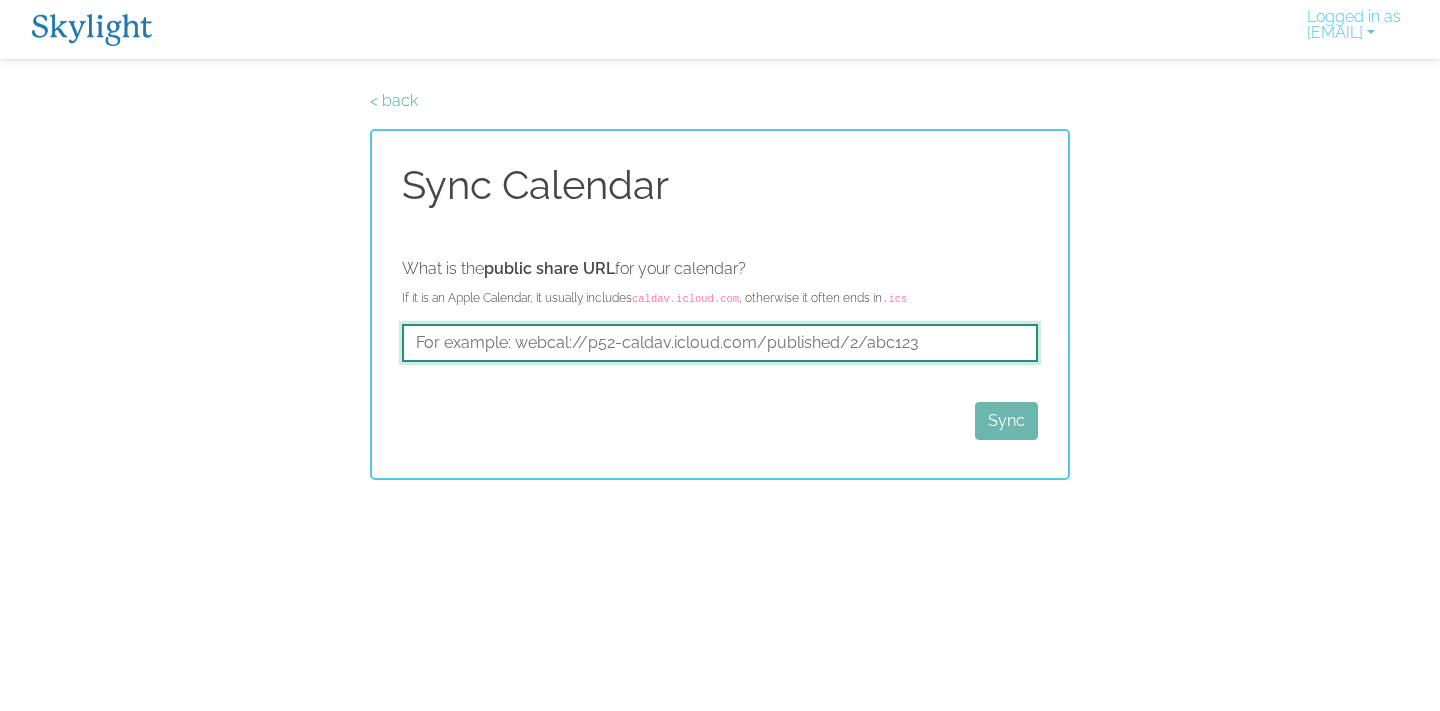 click at bounding box center [720, 343] 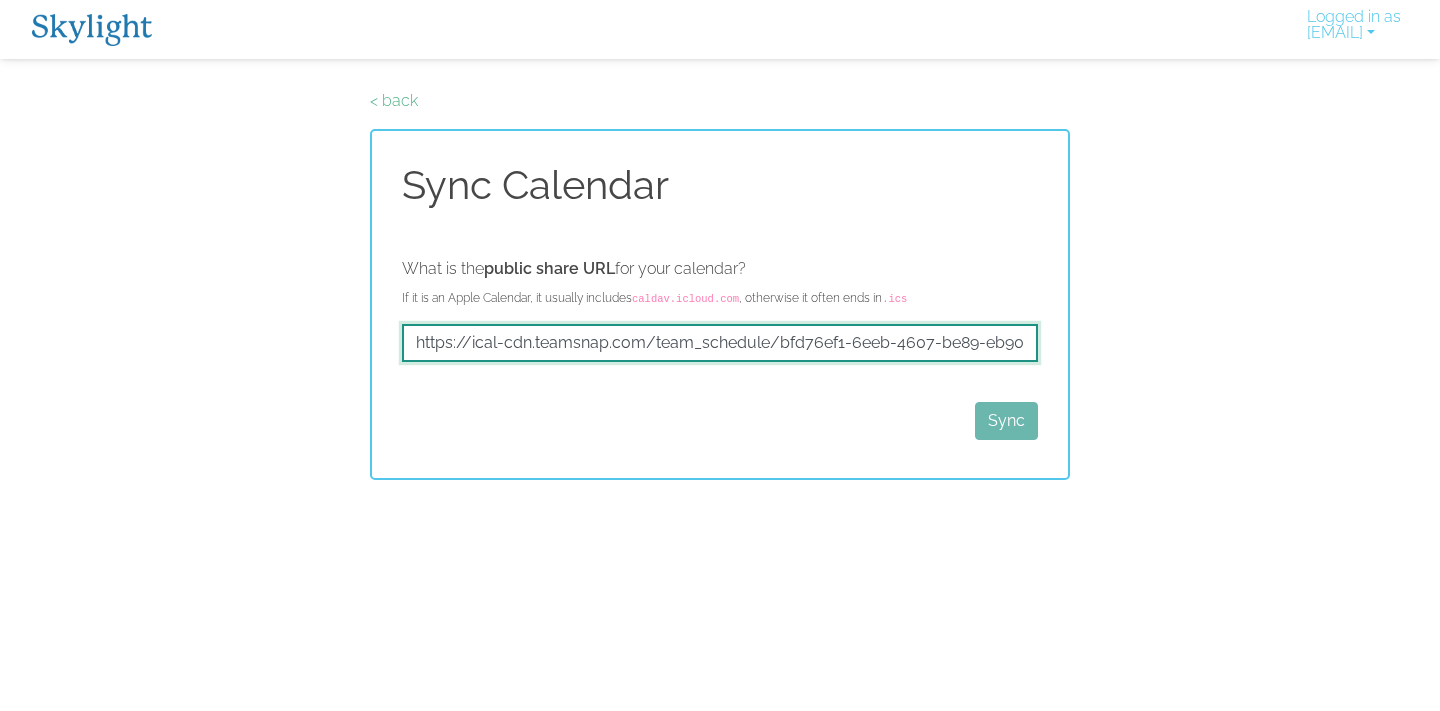 scroll, scrollTop: 0, scrollLeft: 85, axis: horizontal 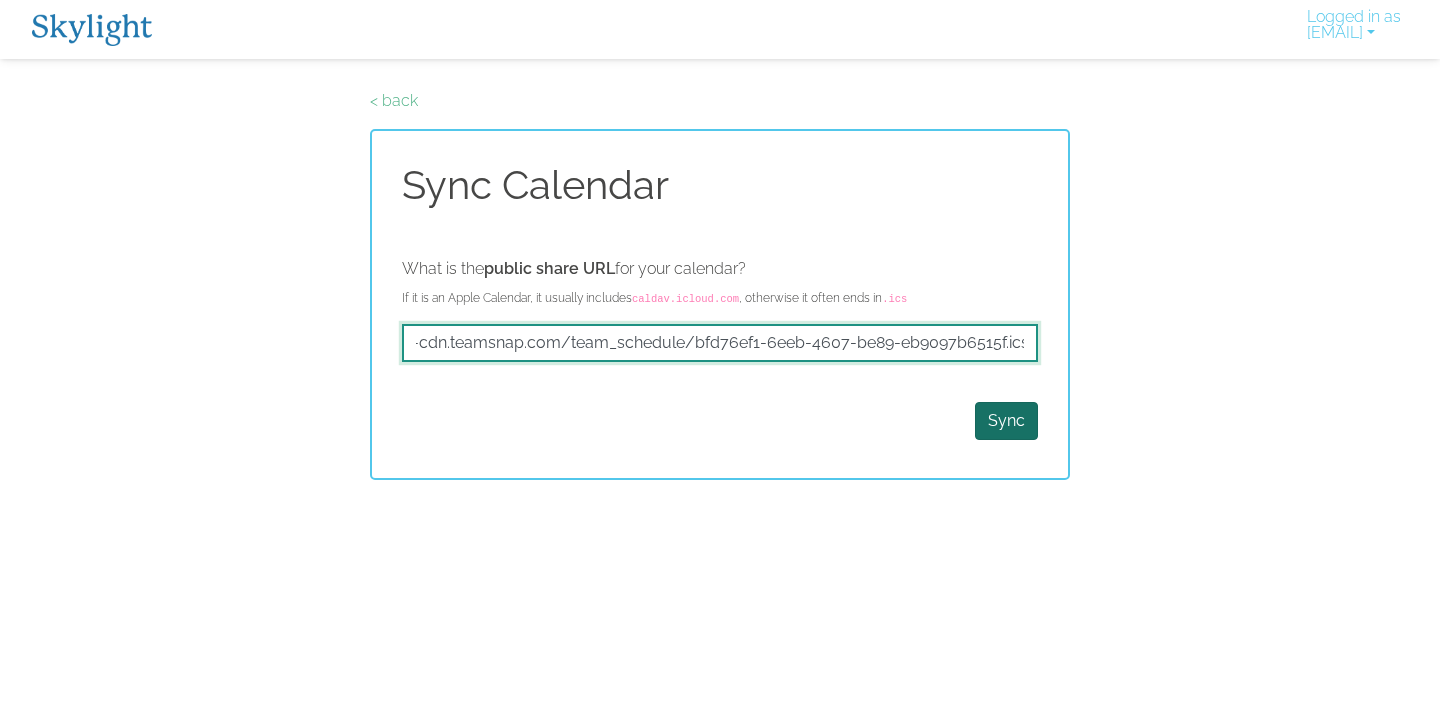 type on "https://ical-cdn.teamsnap.com/team_schedule/bfd76ef1-6eeb-4607-be89-eb9097b6515f.ics" 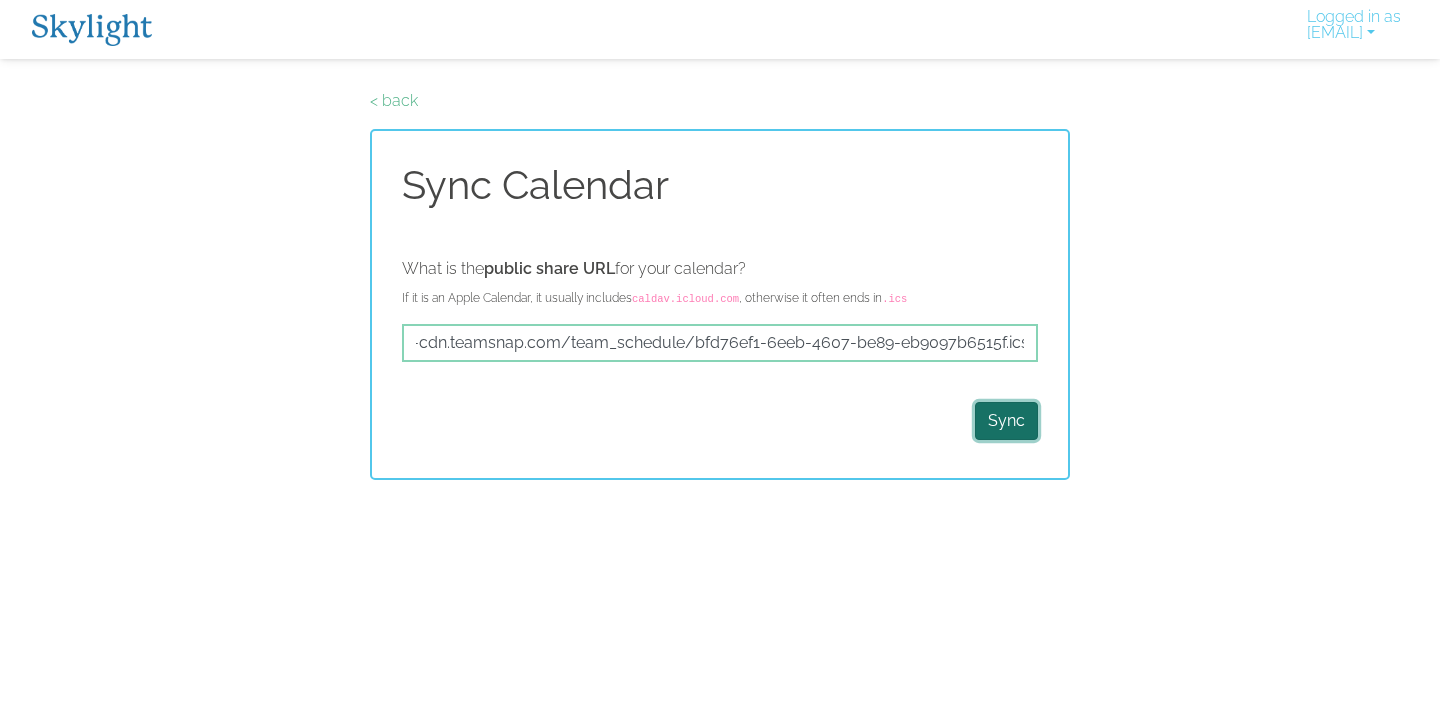 click on "Sync" at bounding box center (1006, 421) 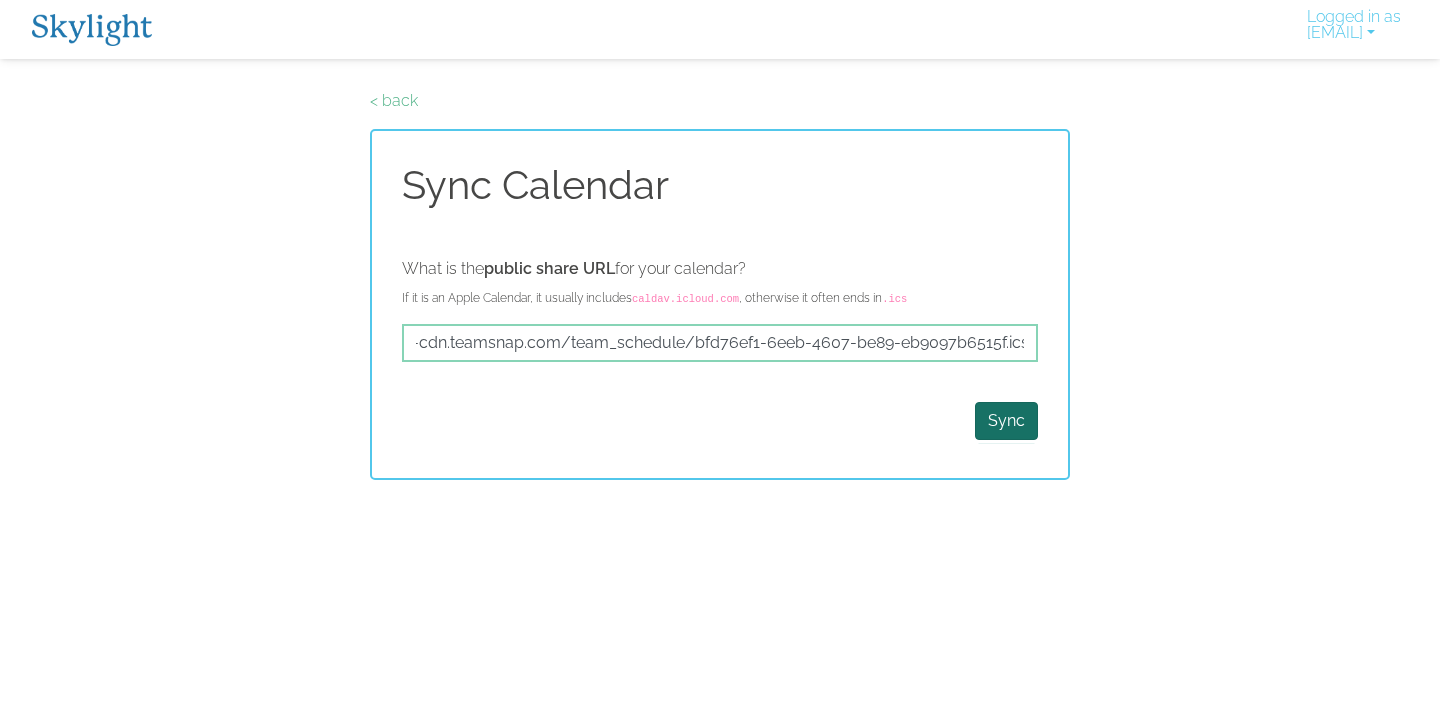 scroll, scrollTop: 0, scrollLeft: 0, axis: both 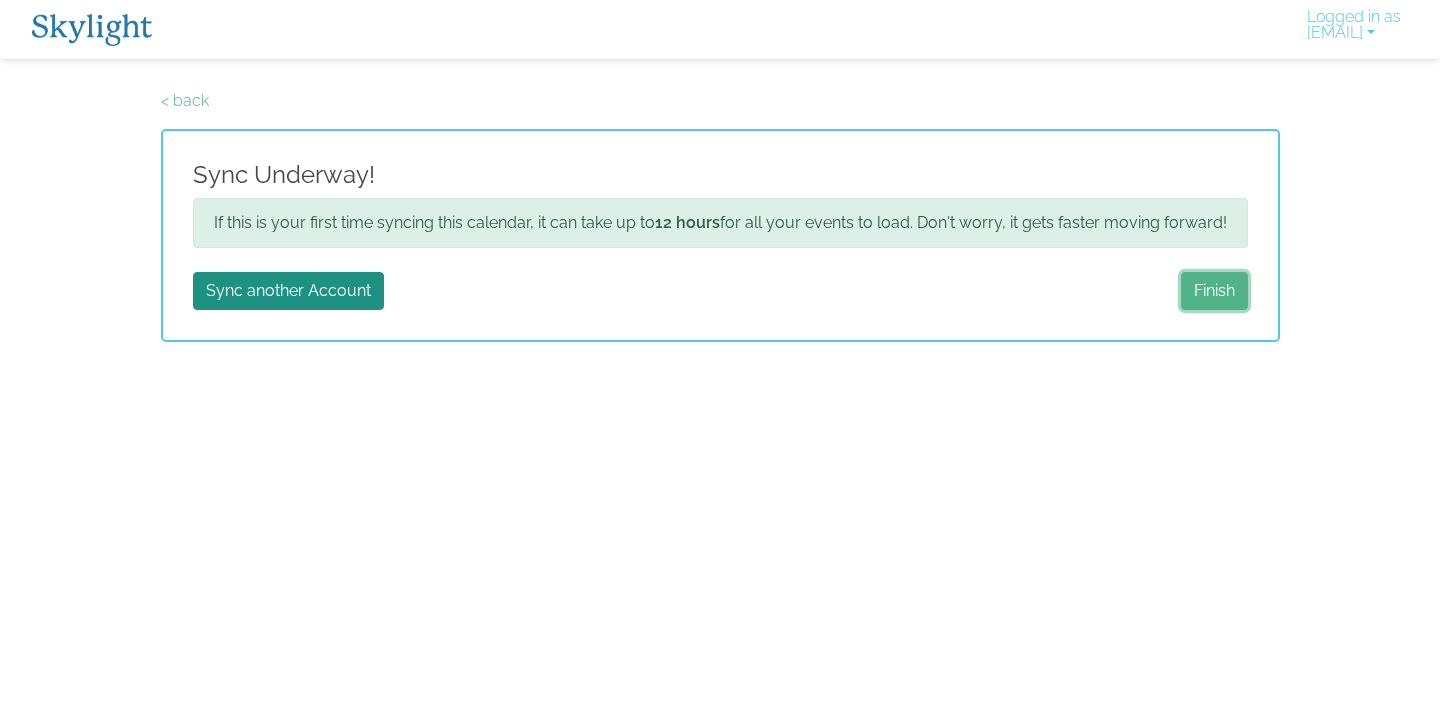 click on "Finish" at bounding box center [1214, 291] 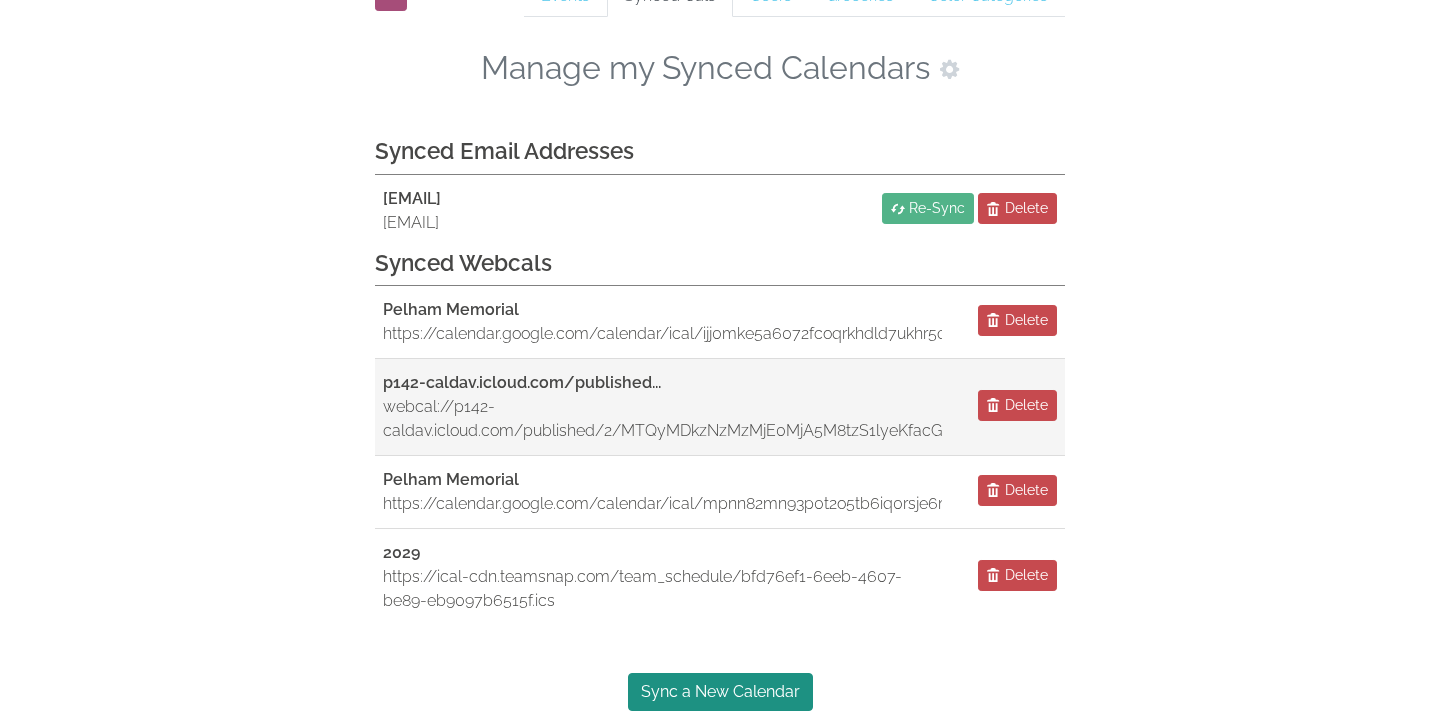 scroll, scrollTop: 0, scrollLeft: 0, axis: both 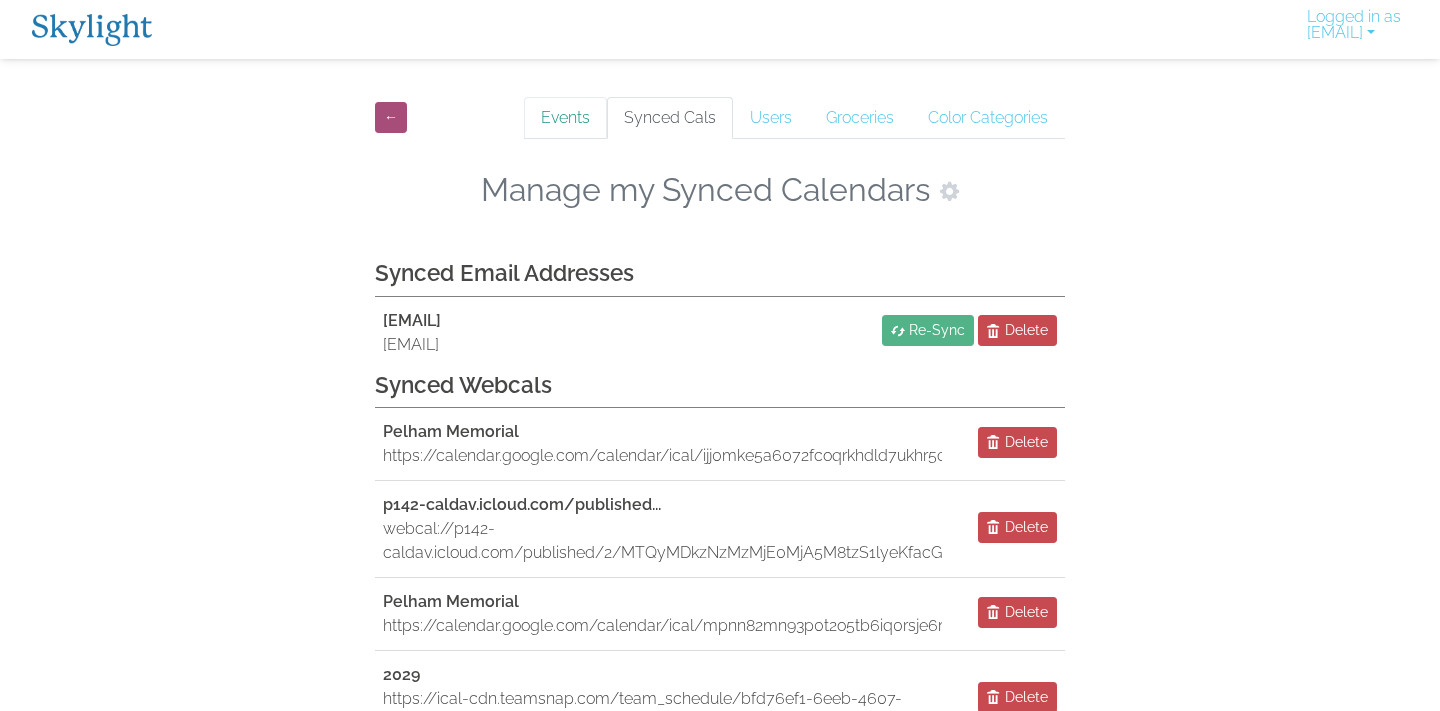 click on "Events" at bounding box center [565, 118] 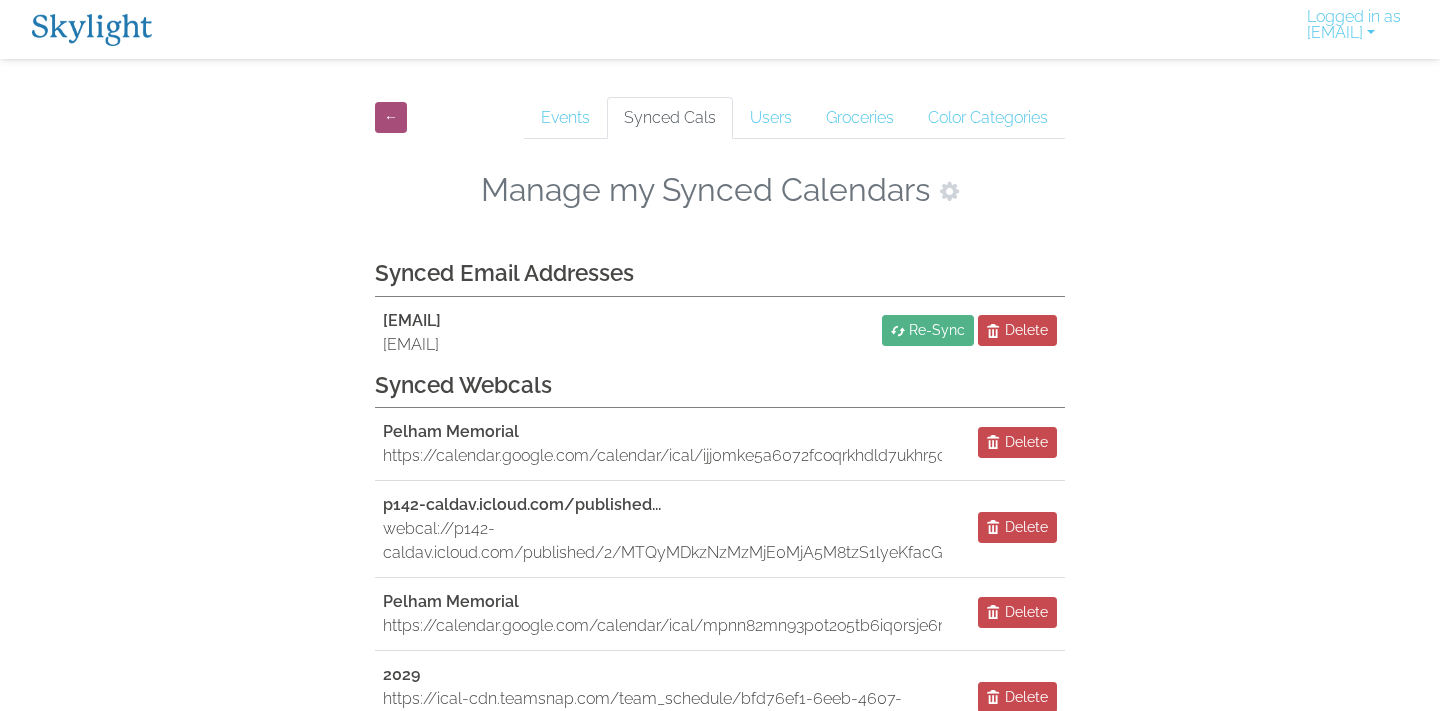 scroll, scrollTop: 0, scrollLeft: 0, axis: both 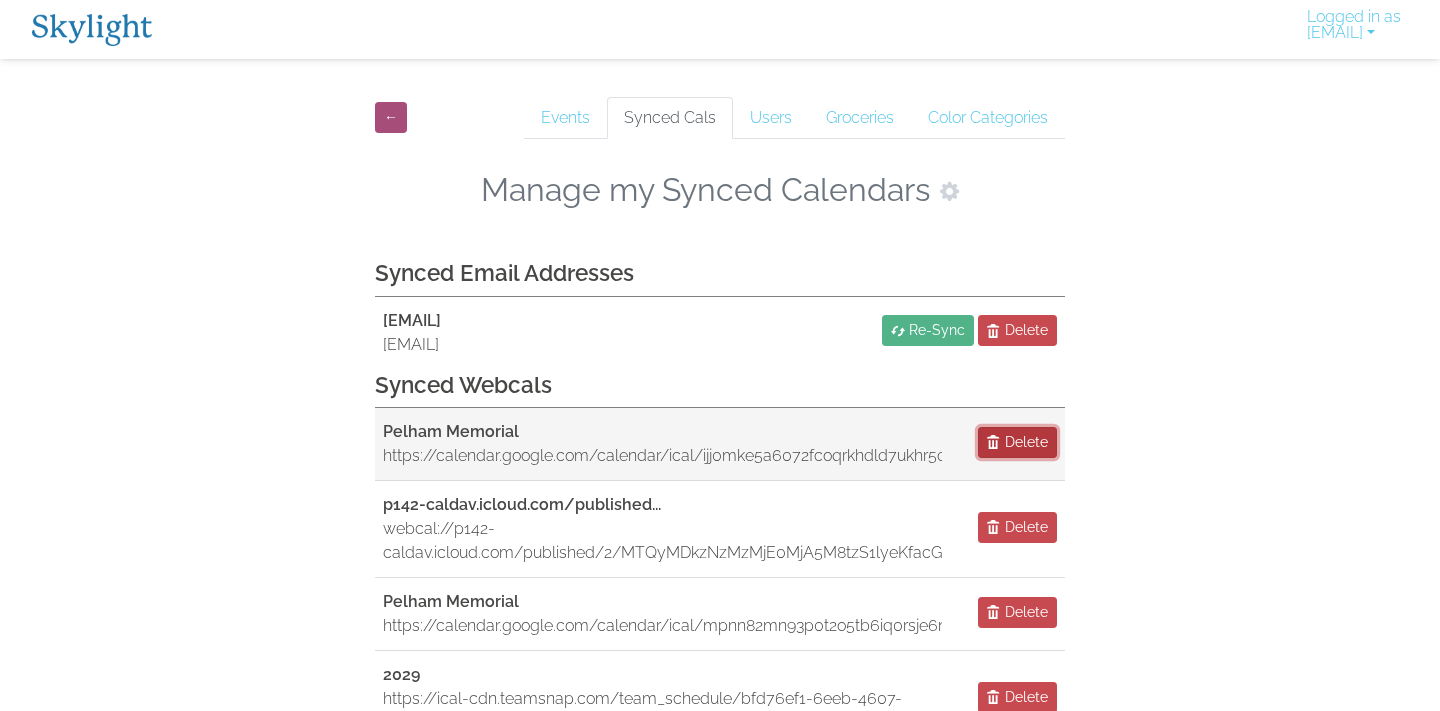 click on "Delete" at bounding box center (1017, 442) 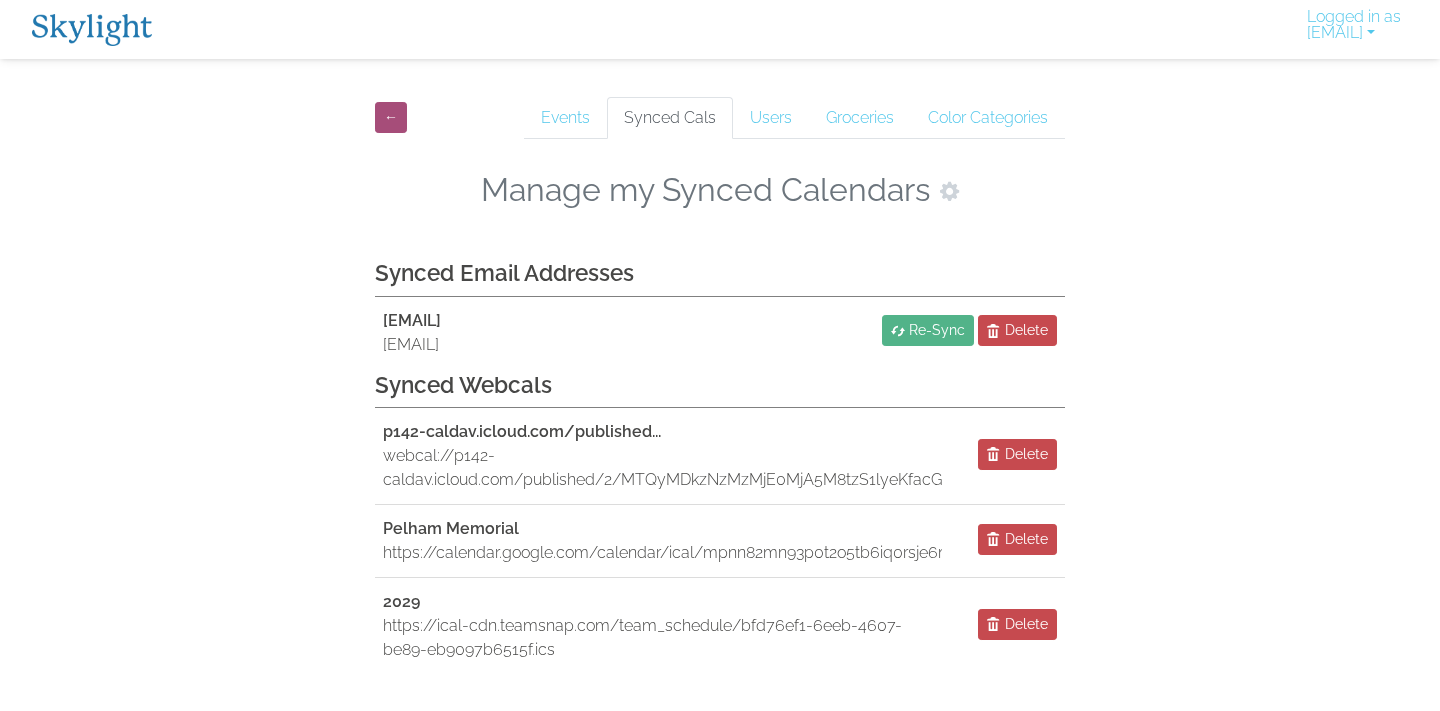 scroll, scrollTop: 49, scrollLeft: 0, axis: vertical 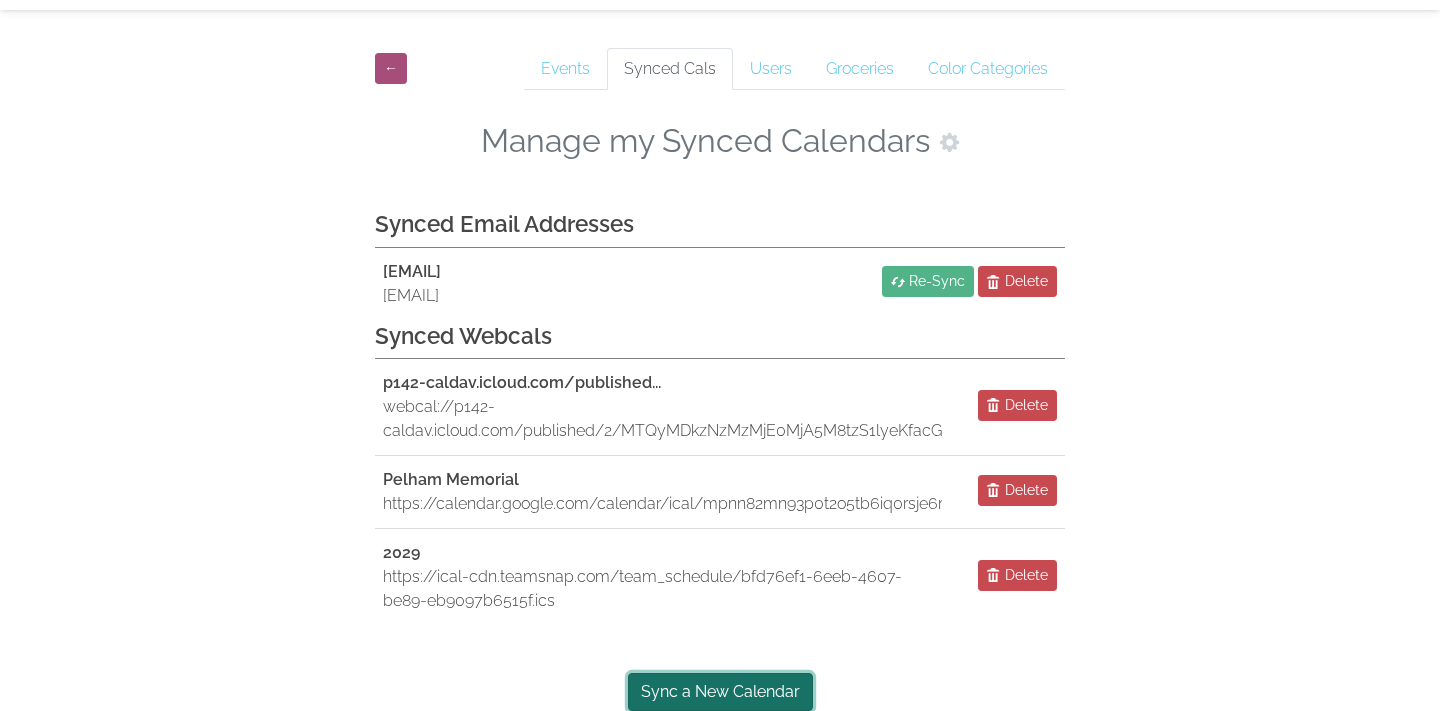 click on "Sync a New Calendar" at bounding box center [720, 692] 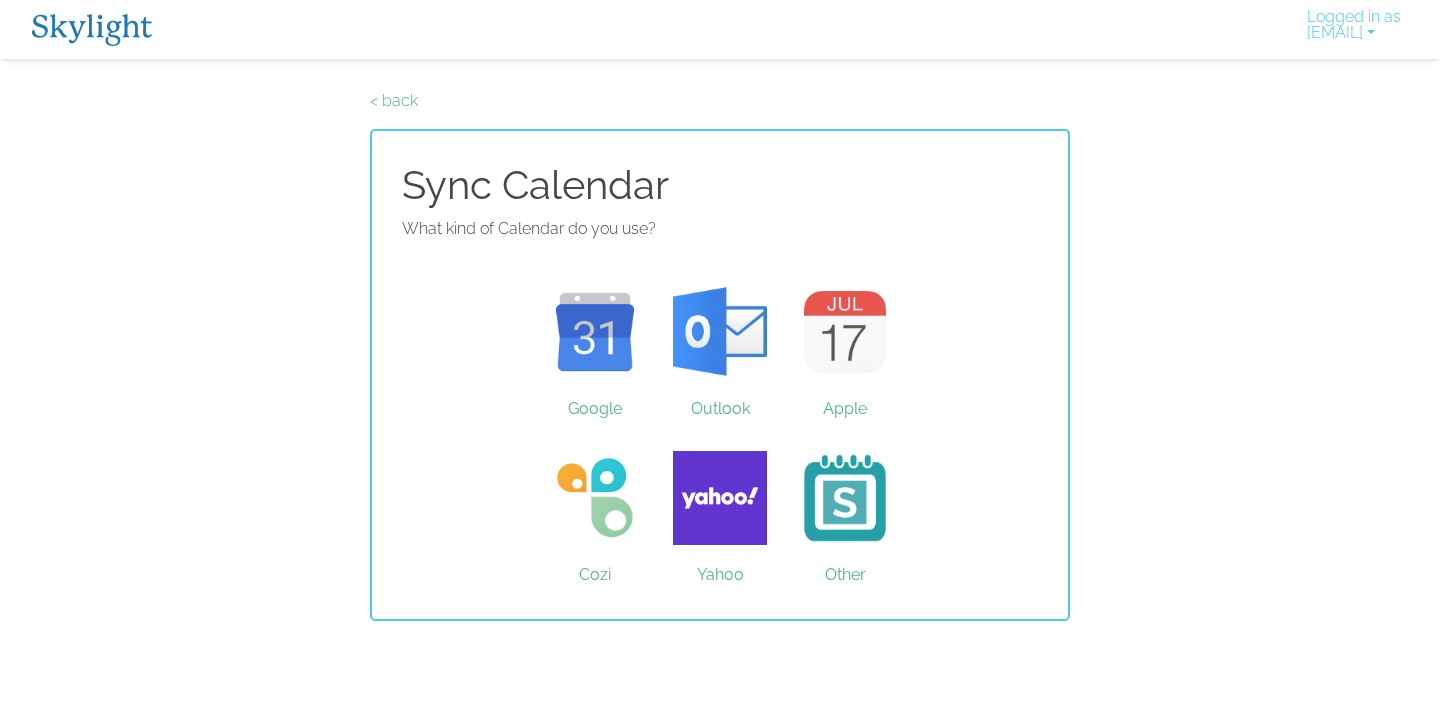 scroll, scrollTop: 0, scrollLeft: 0, axis: both 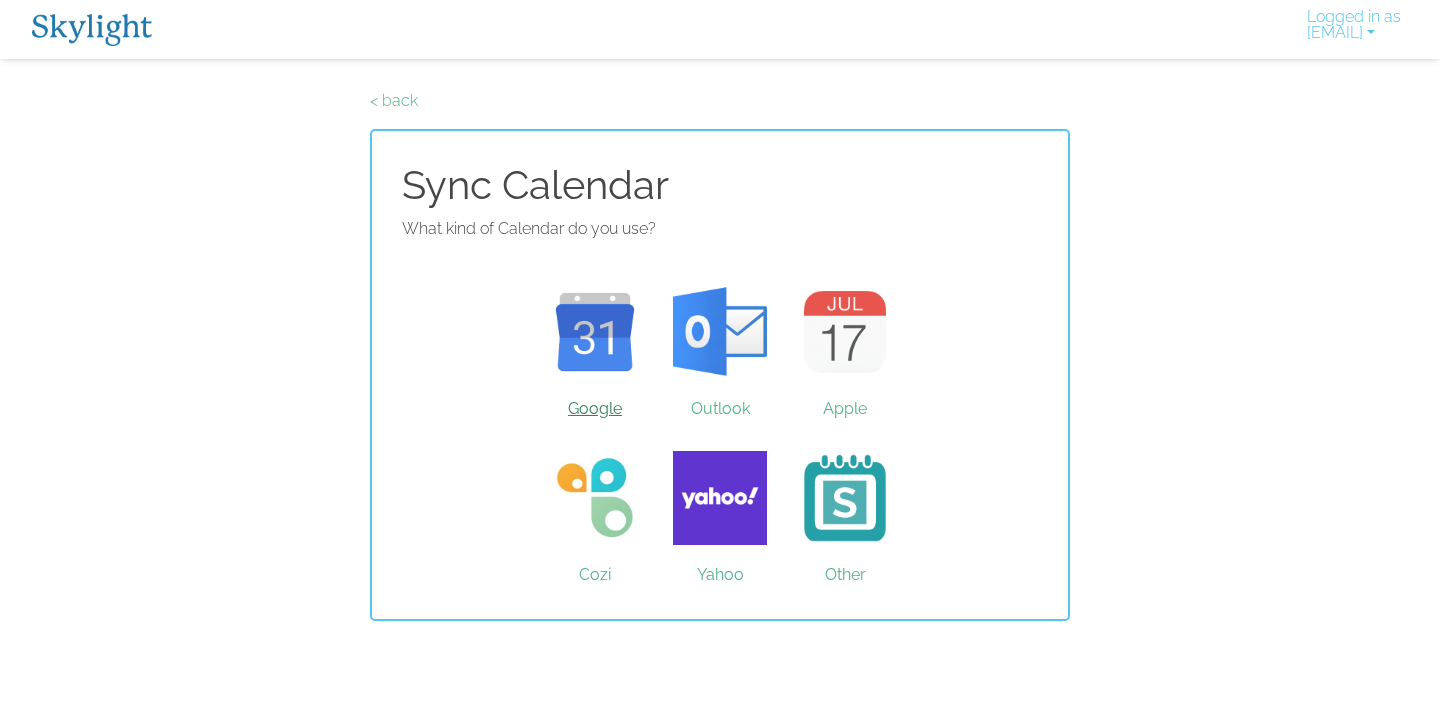 click on "Google" at bounding box center (595, 332) 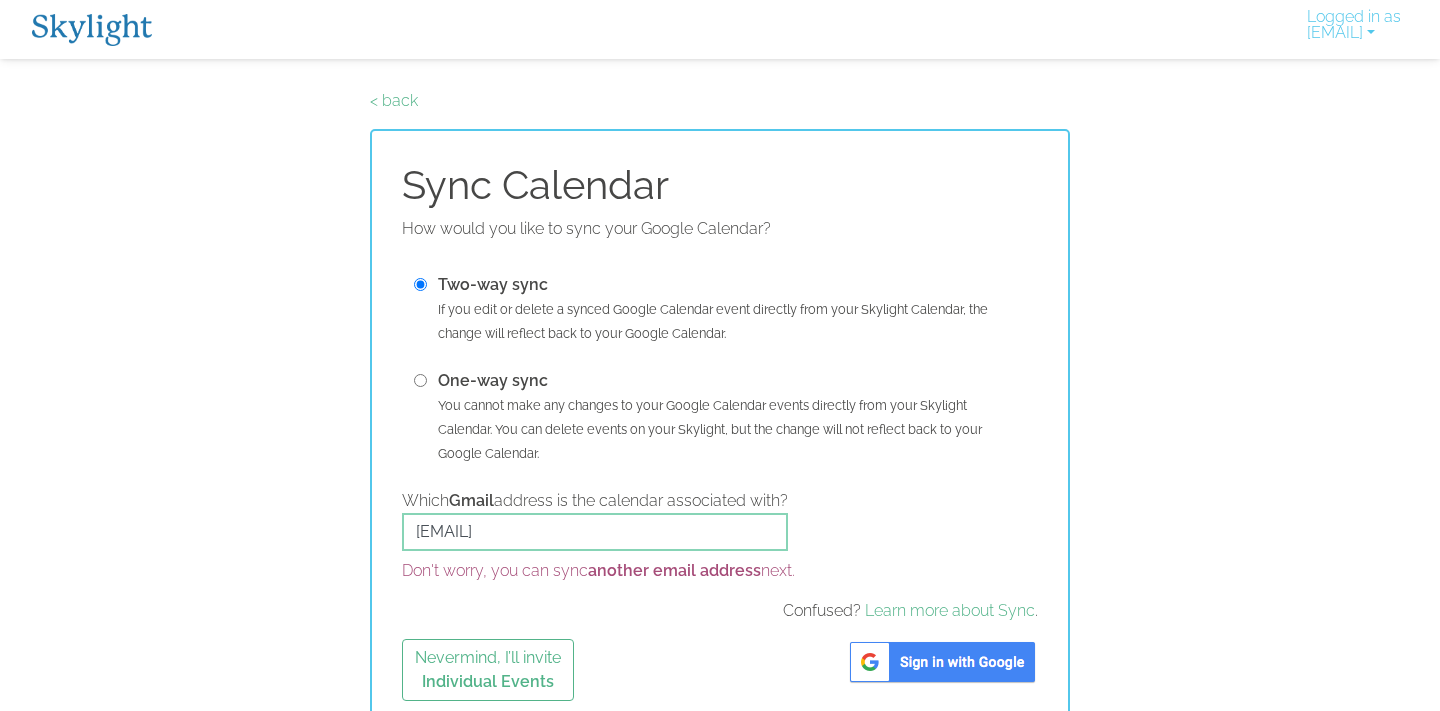 scroll, scrollTop: 22, scrollLeft: 0, axis: vertical 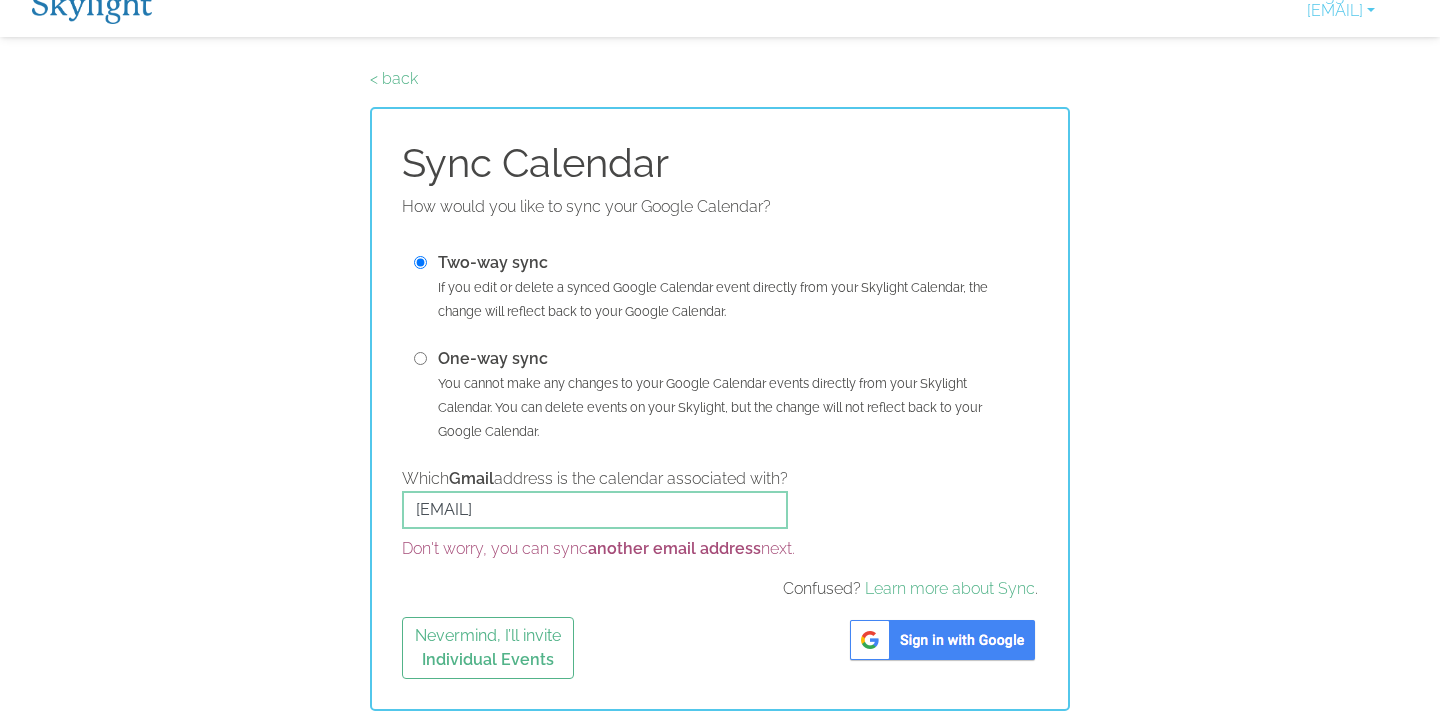 click at bounding box center [420, 358] 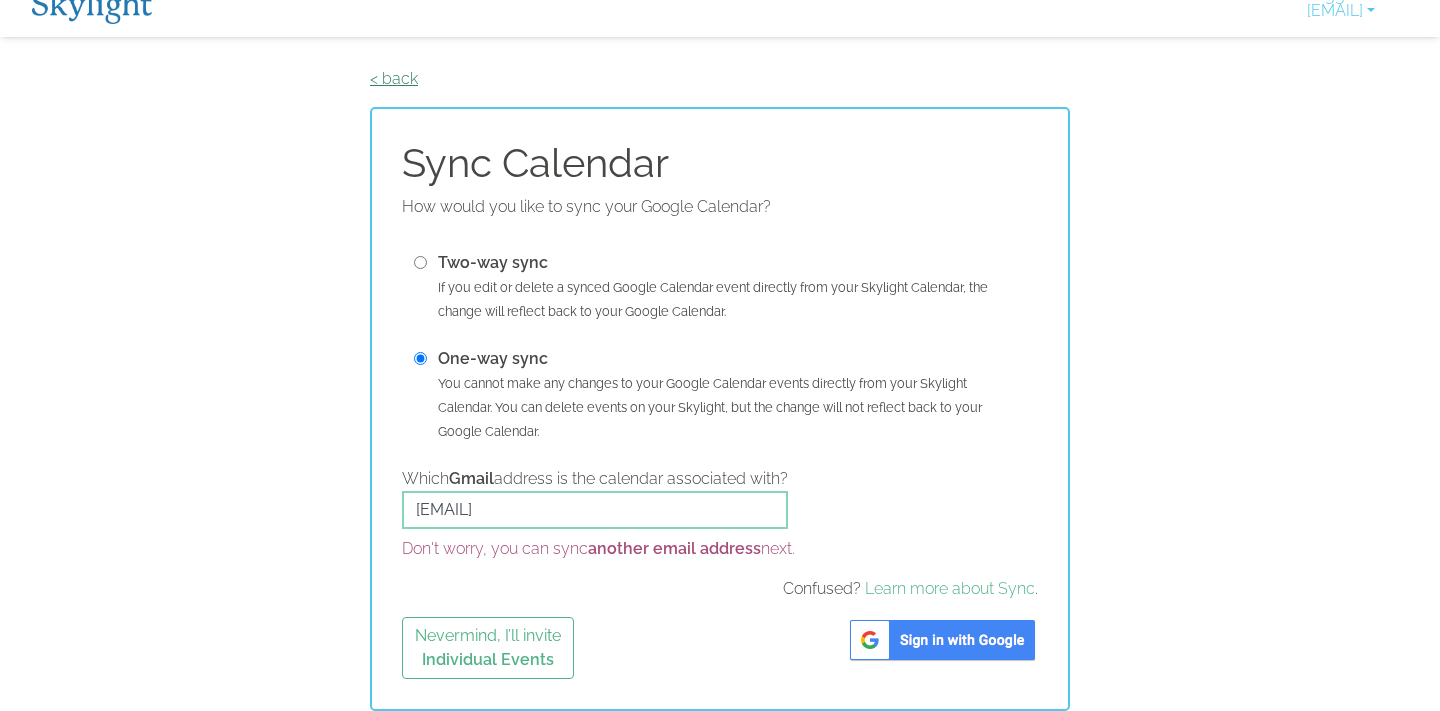 click on "< back" at bounding box center [394, 78] 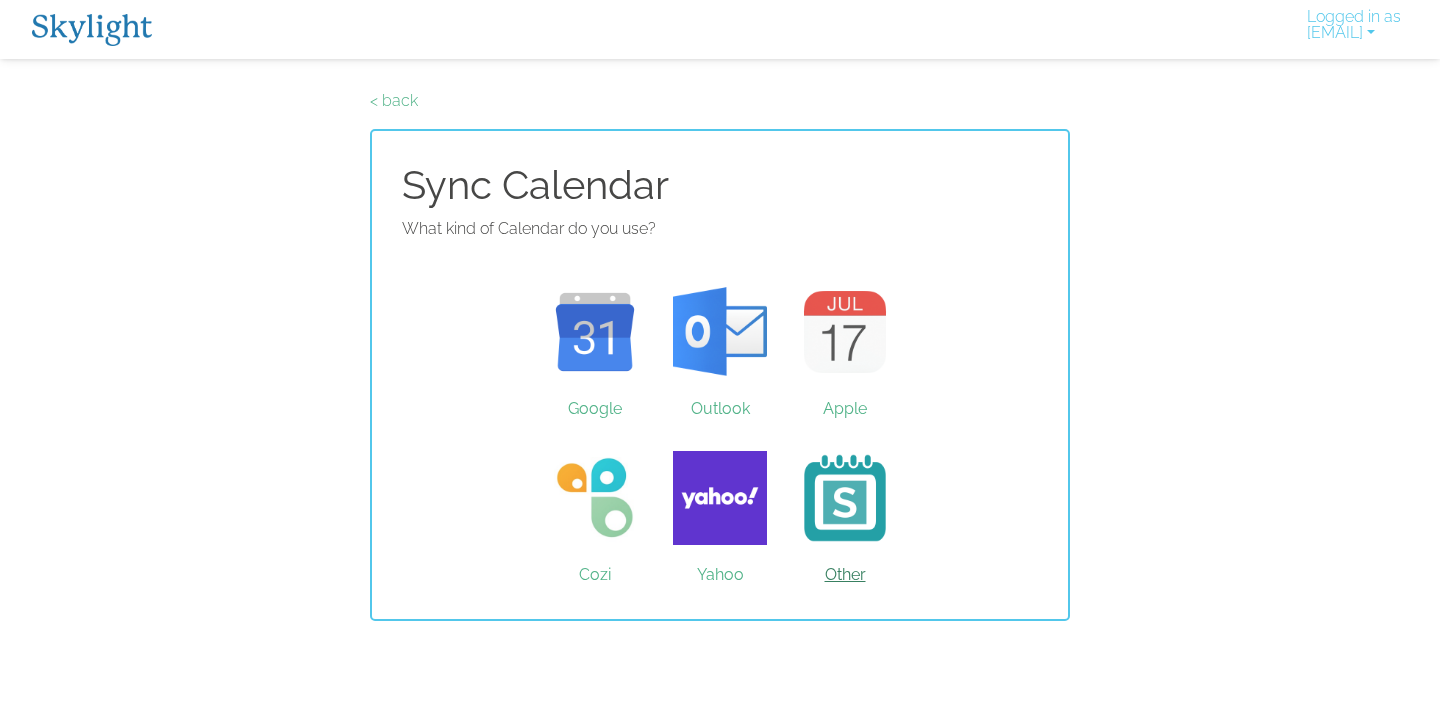 click on "Other" at bounding box center [845, 498] 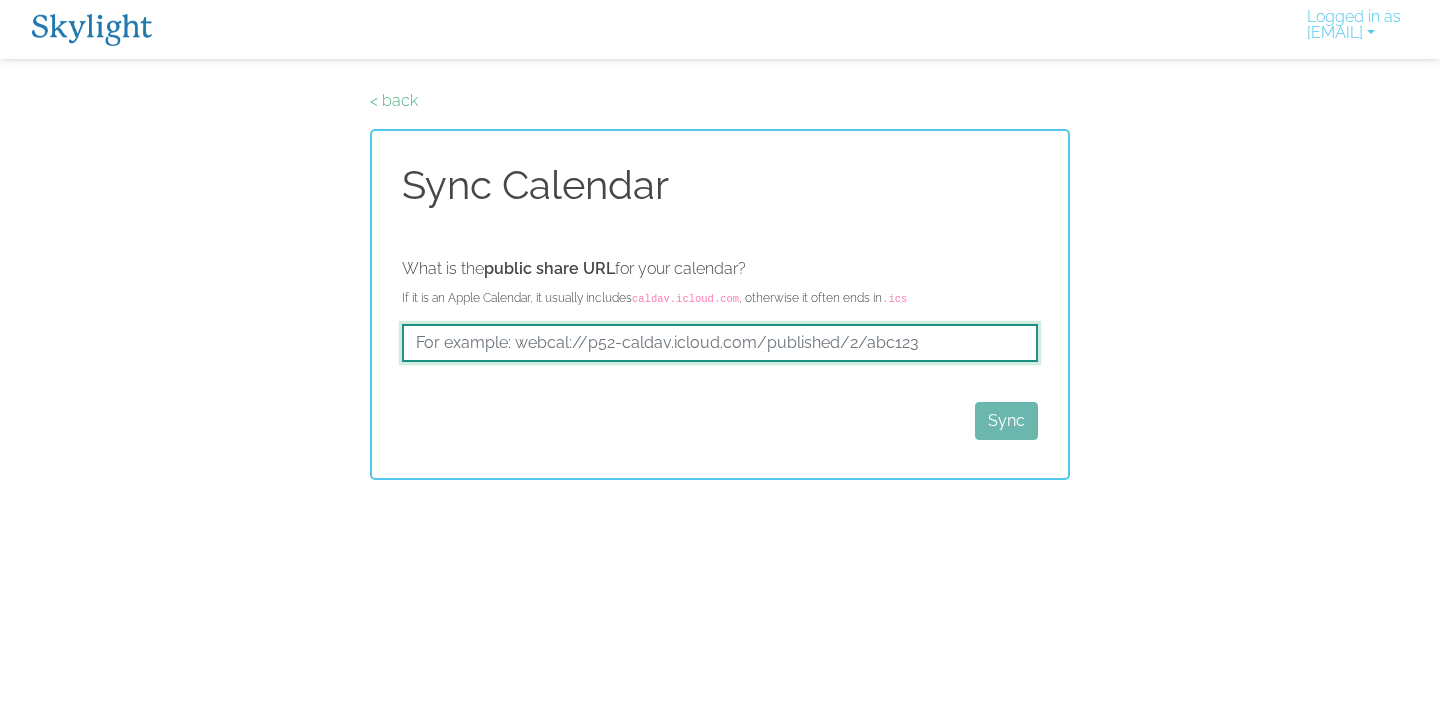 drag, startPoint x: 941, startPoint y: 349, endPoint x: 544, endPoint y: 356, distance: 397.0617 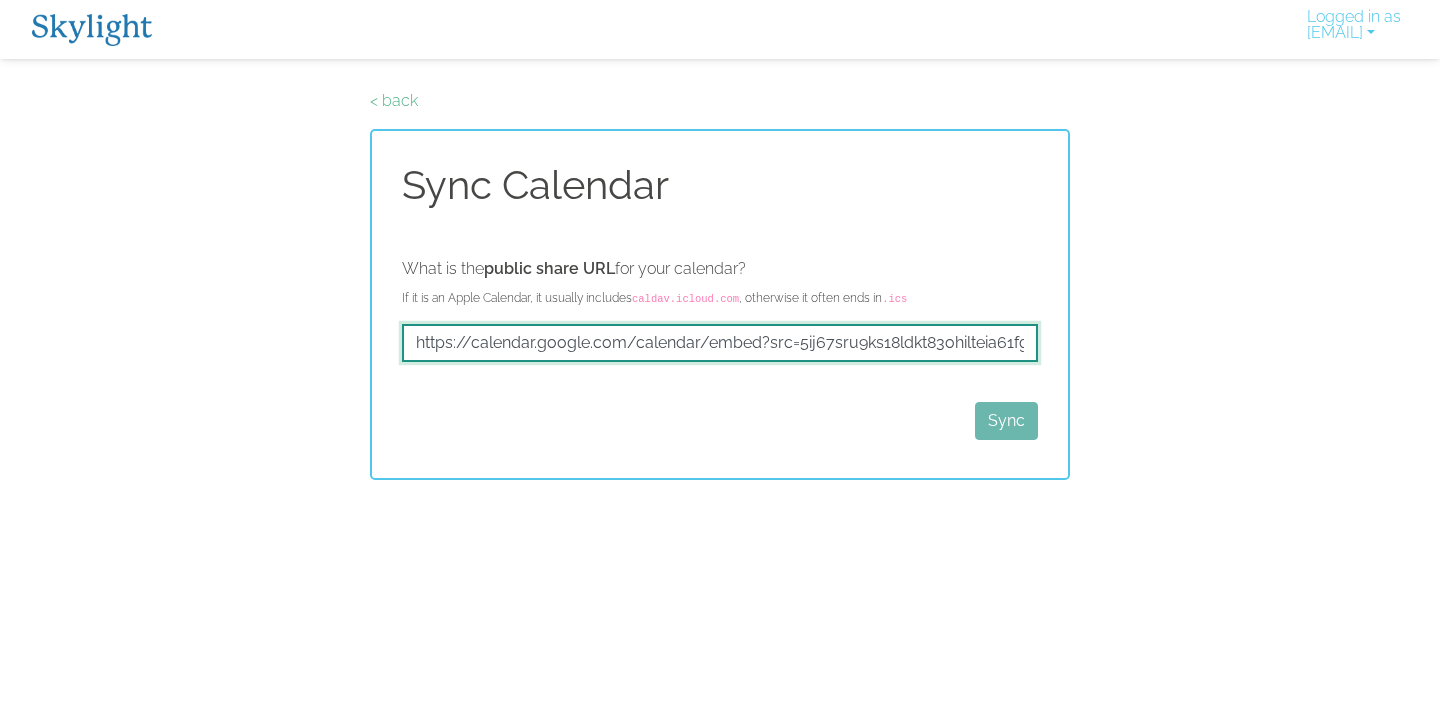 scroll, scrollTop: 0, scrollLeft: 453, axis: horizontal 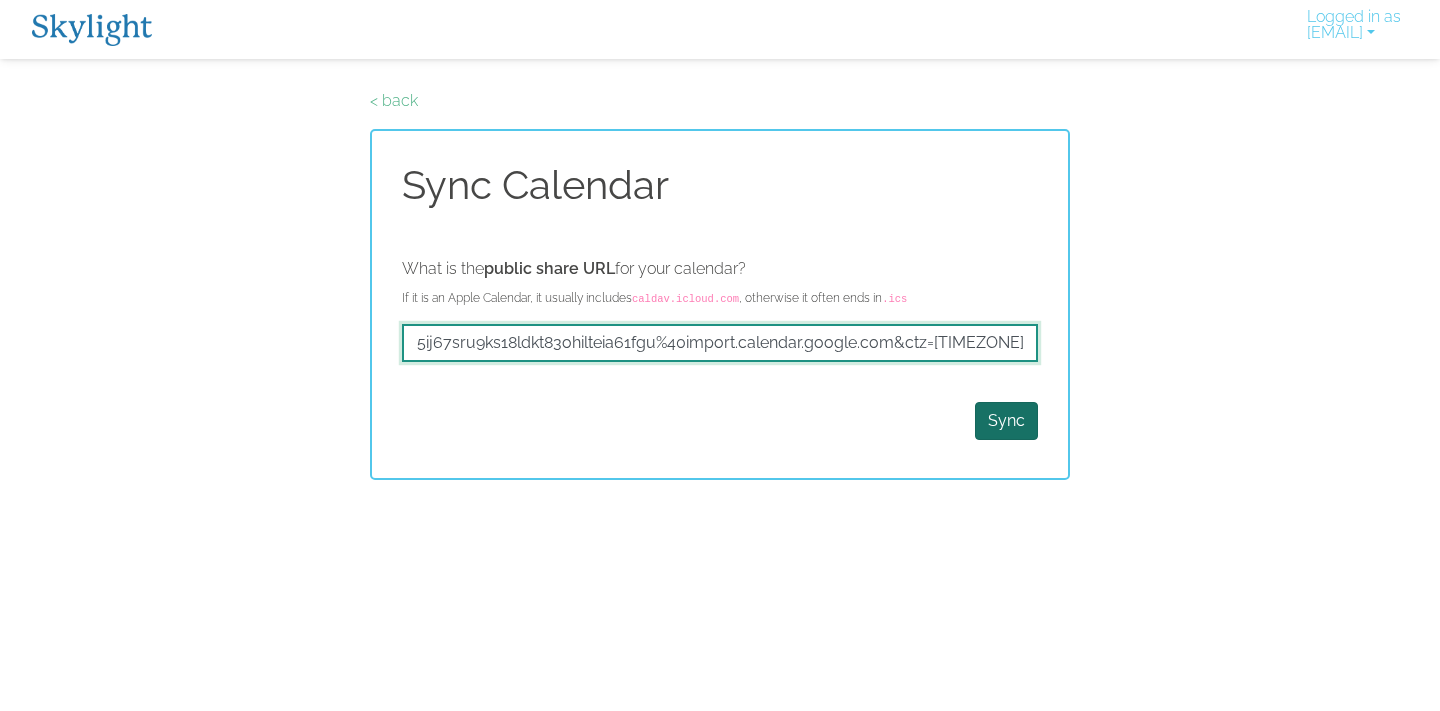 type on "https://calendar.google.com/calendar/embed?src=5ij67sru9ks18ldkt83ohilteia61fgu%40import.calendar.google.com&ctz=[TIMEZONE]" 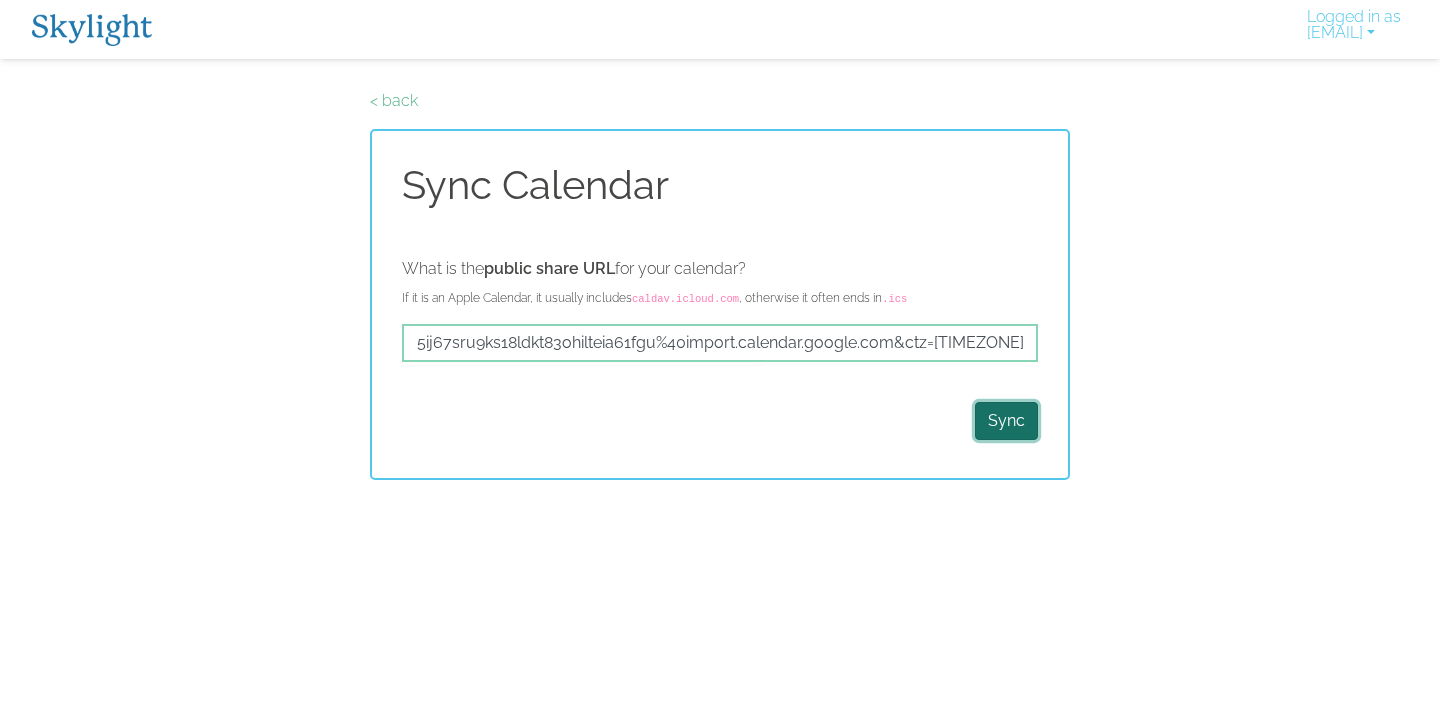 click on "Sync" at bounding box center (1006, 421) 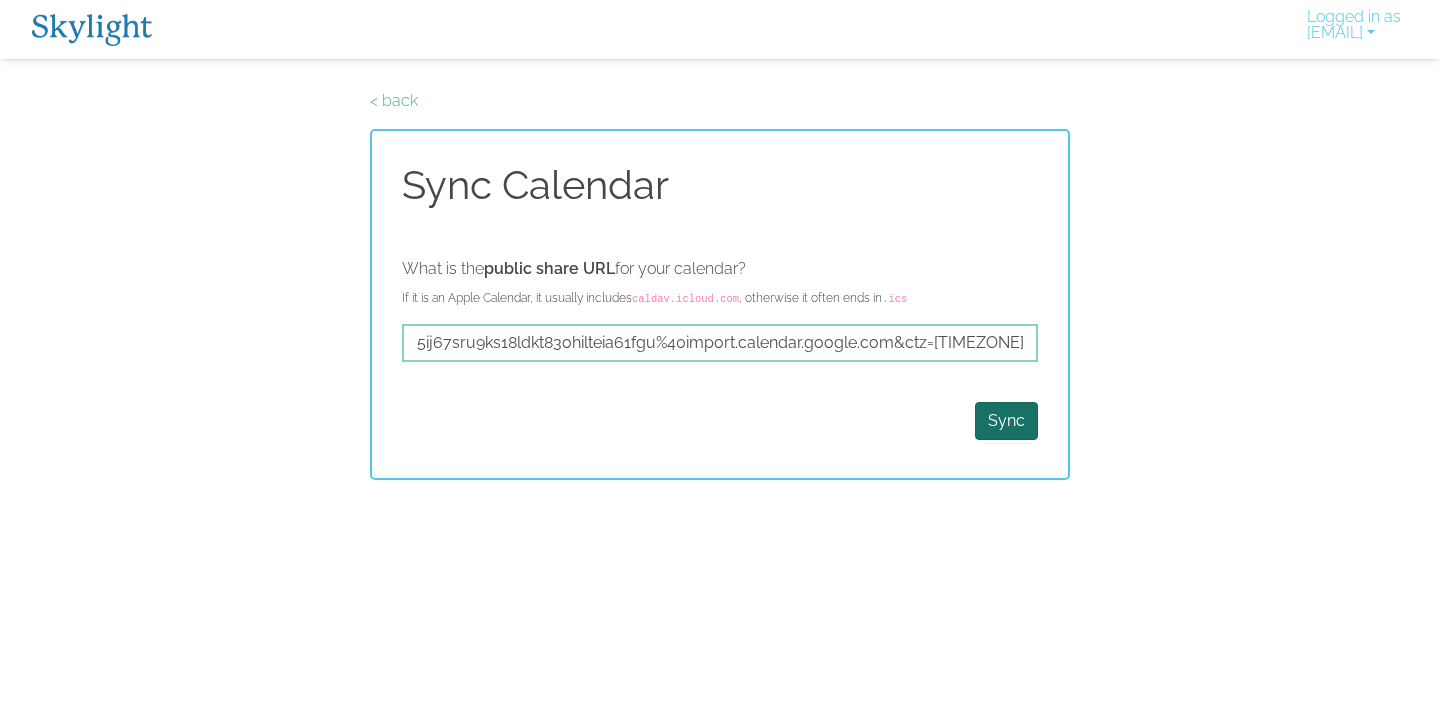 scroll, scrollTop: 0, scrollLeft: 0, axis: both 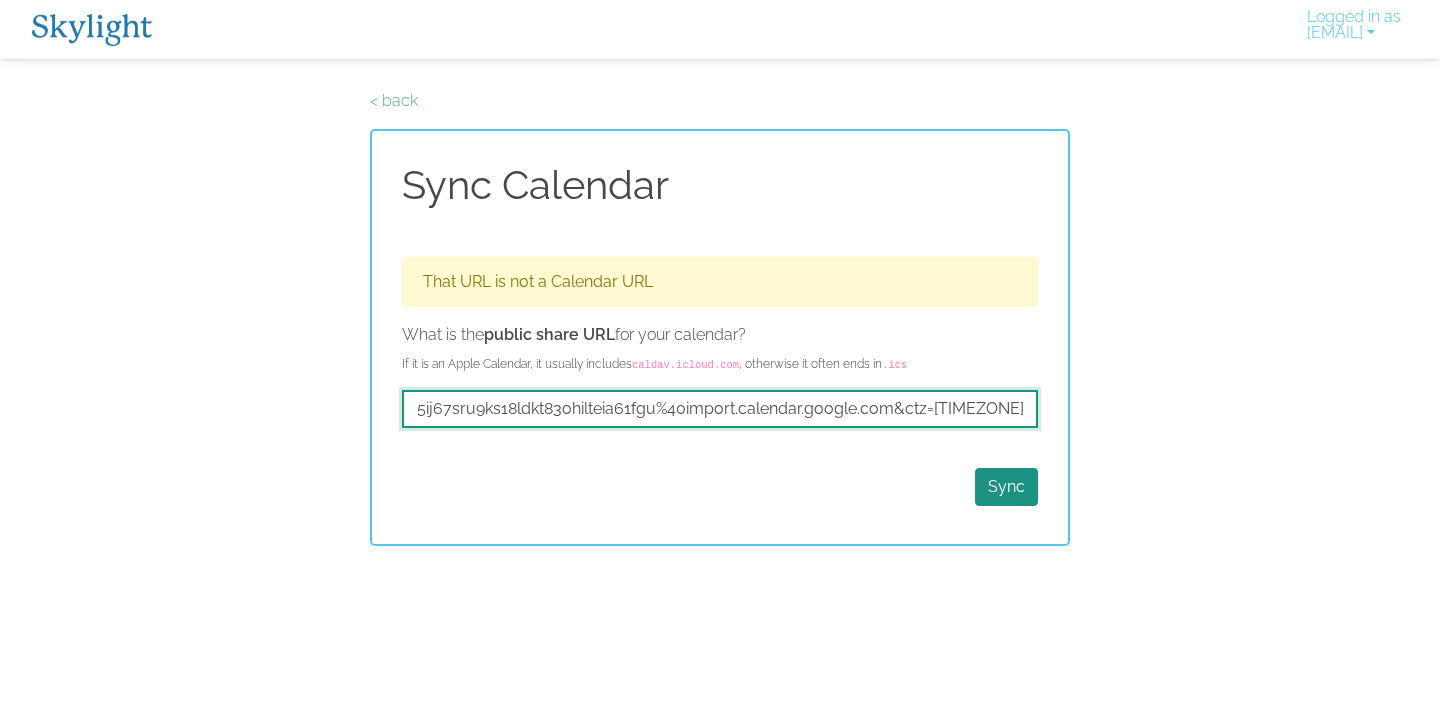 drag, startPoint x: 416, startPoint y: 415, endPoint x: 1192, endPoint y: 437, distance: 776.31177 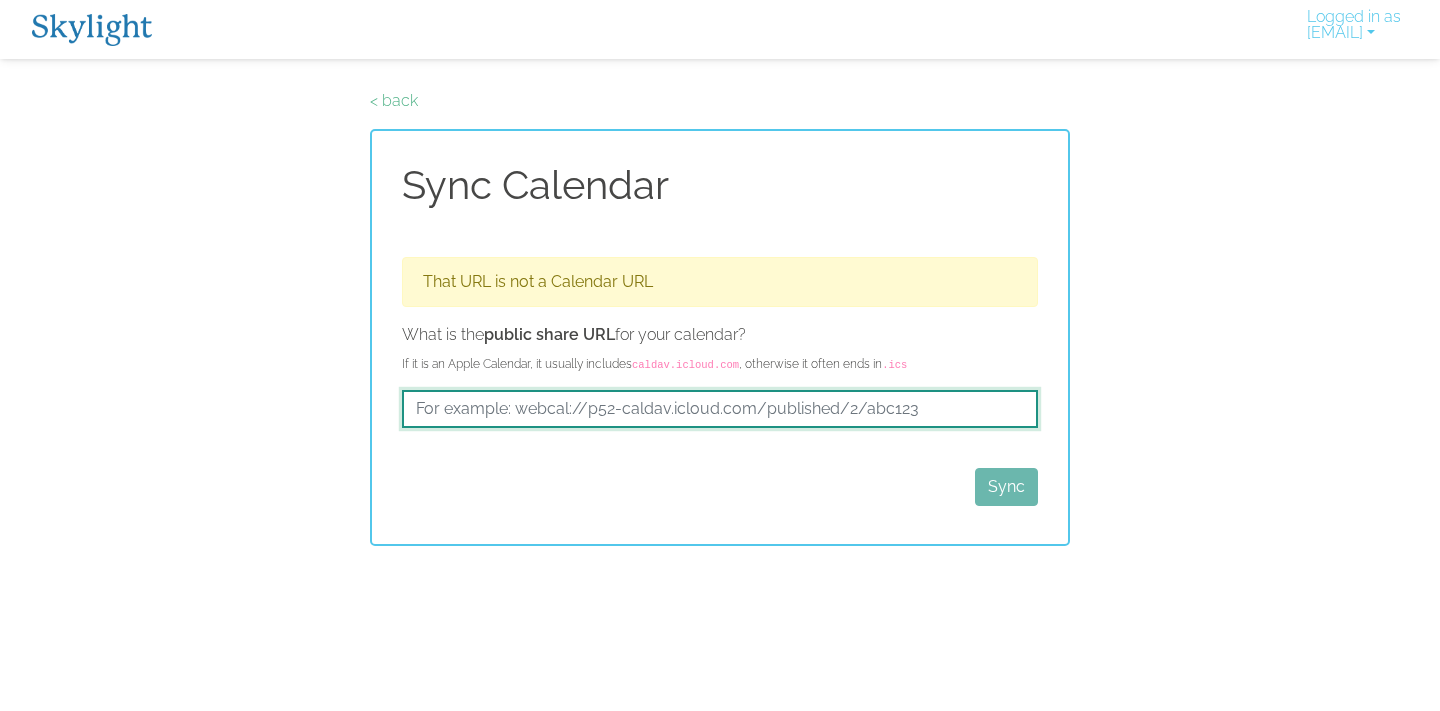 scroll, scrollTop: 0, scrollLeft: 0, axis: both 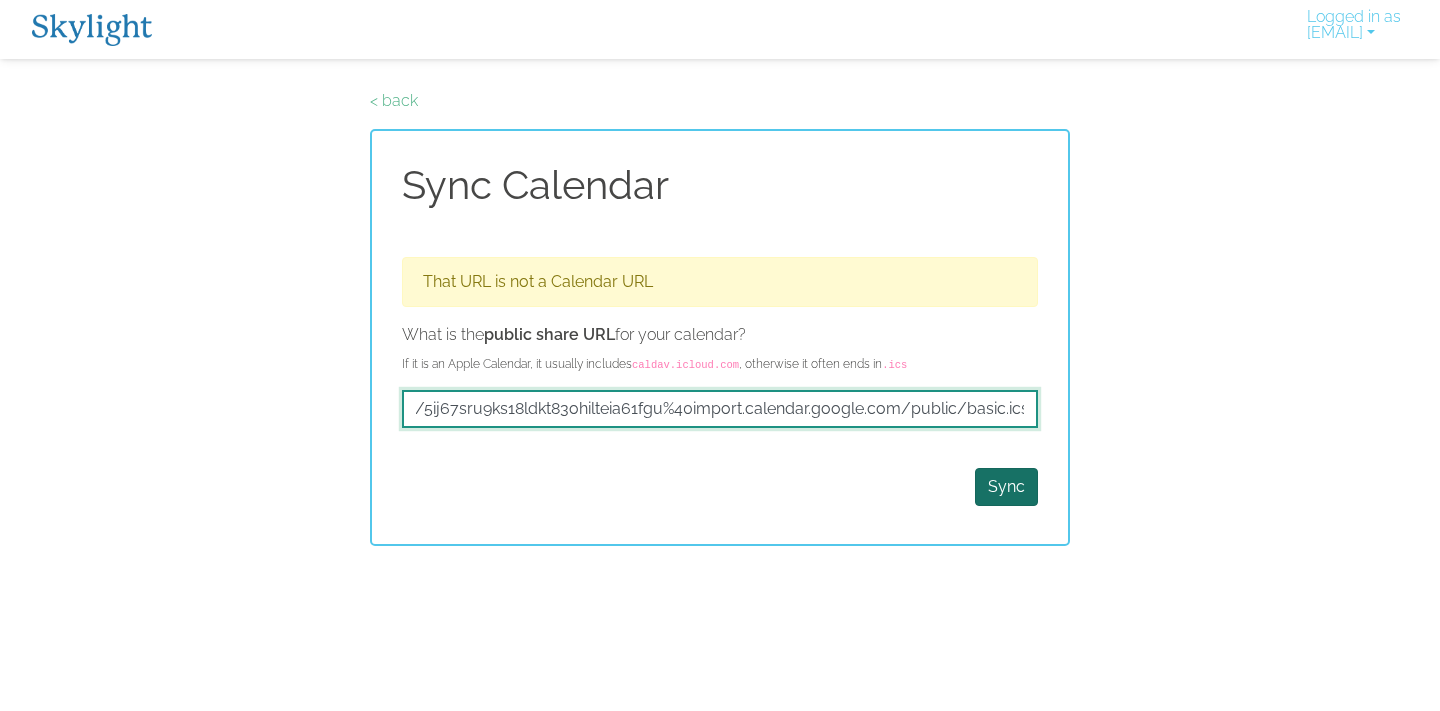 type on "https://calendar.google.com/calendar/ical/5ij67sru9ks18ldkt83ohilteia61fgu%40import.calendar.google.com/public/basic.ics" 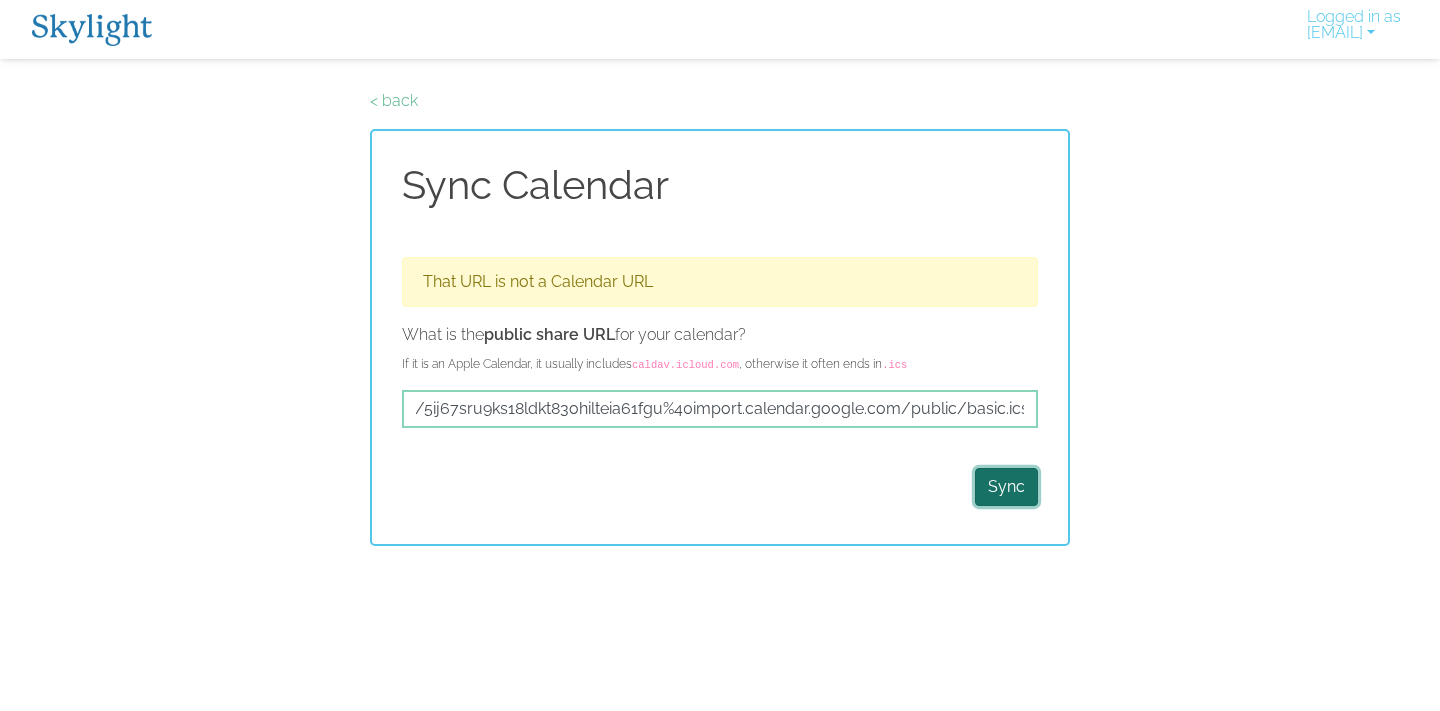 click on "Sync" at bounding box center [1006, 487] 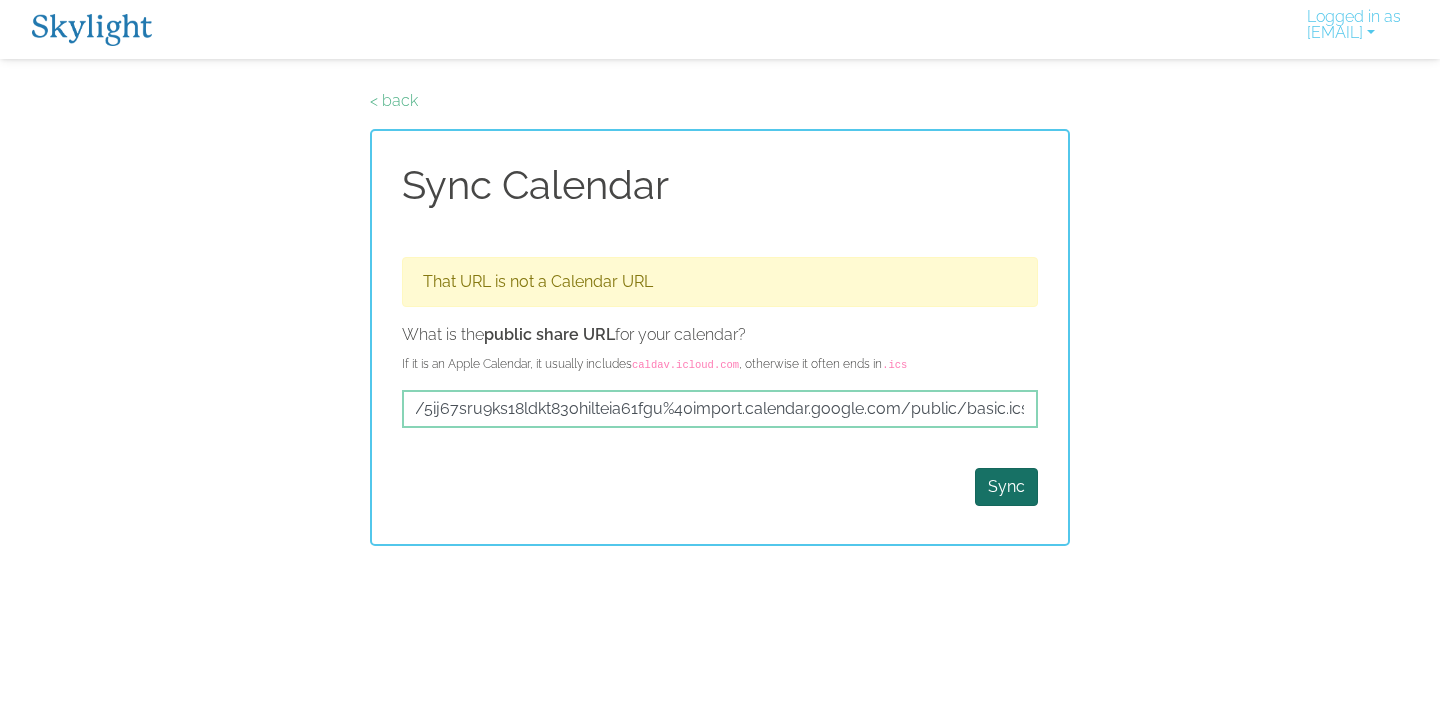scroll, scrollTop: 0, scrollLeft: 0, axis: both 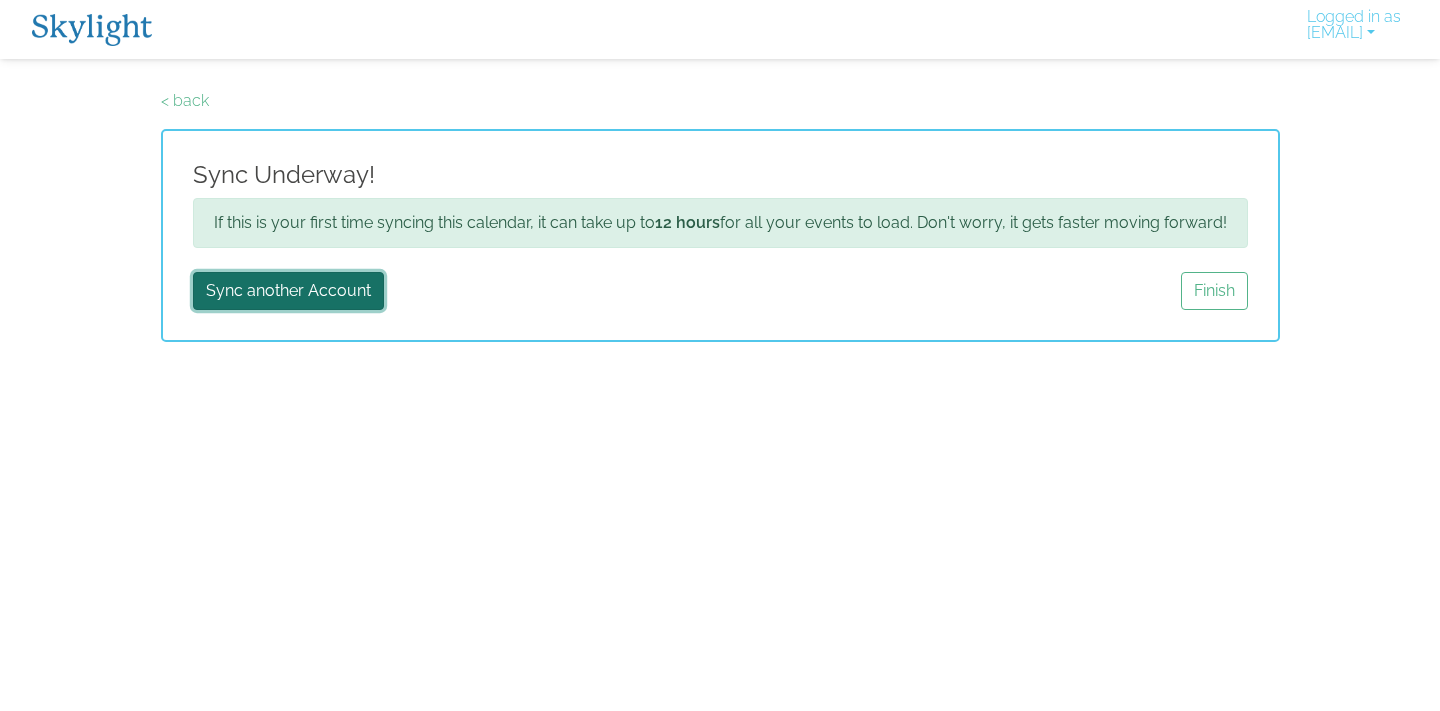 click on "Sync another Account" at bounding box center [288, 291] 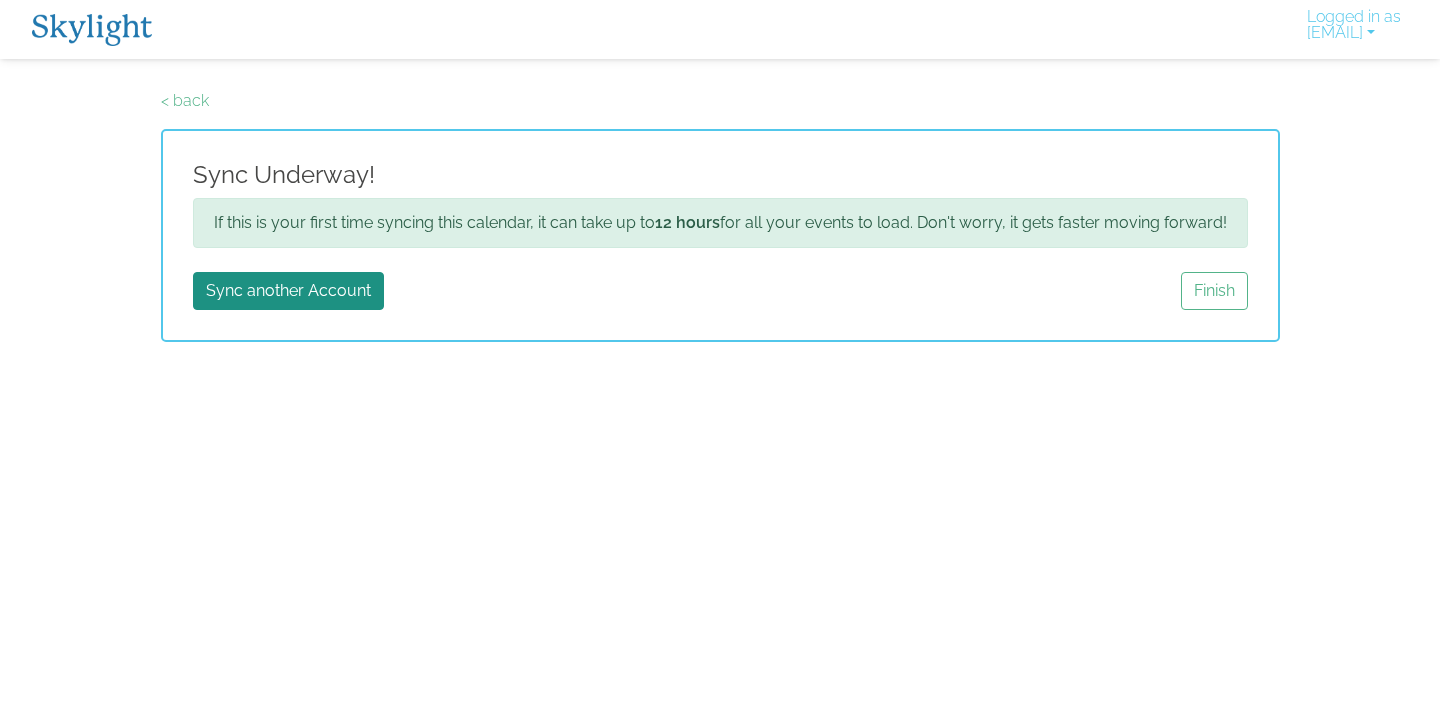 scroll, scrollTop: 0, scrollLeft: 0, axis: both 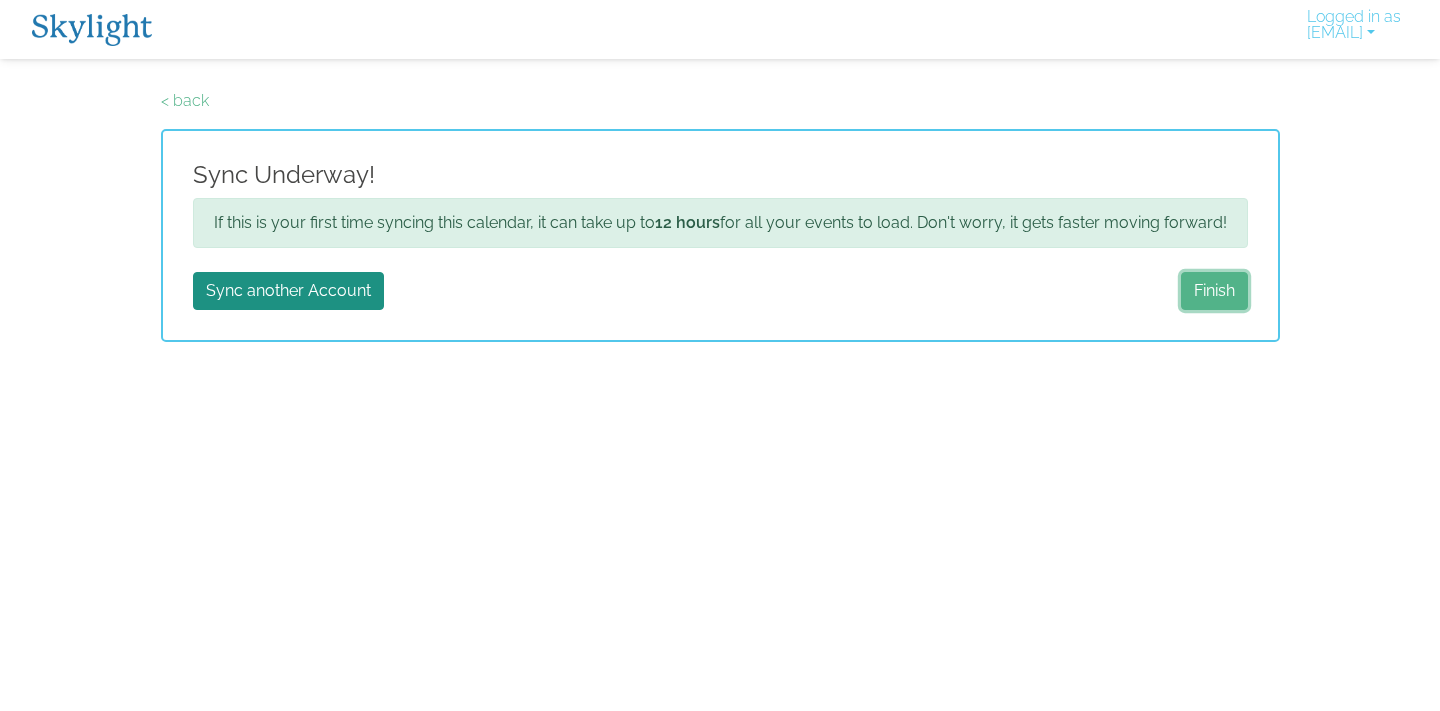 click on "Finish" at bounding box center (1214, 291) 